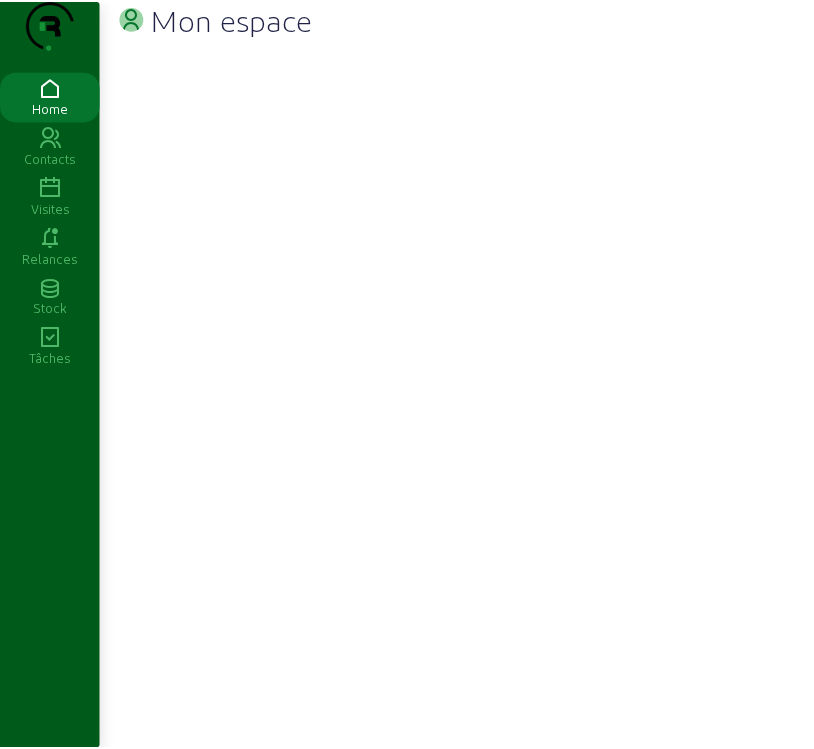 scroll, scrollTop: 0, scrollLeft: 0, axis: both 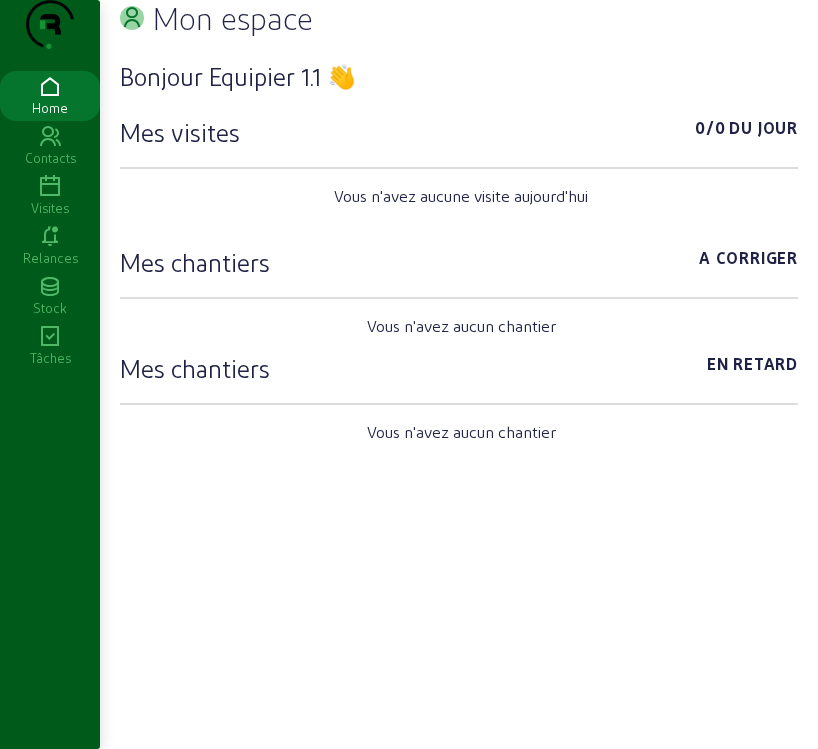 click 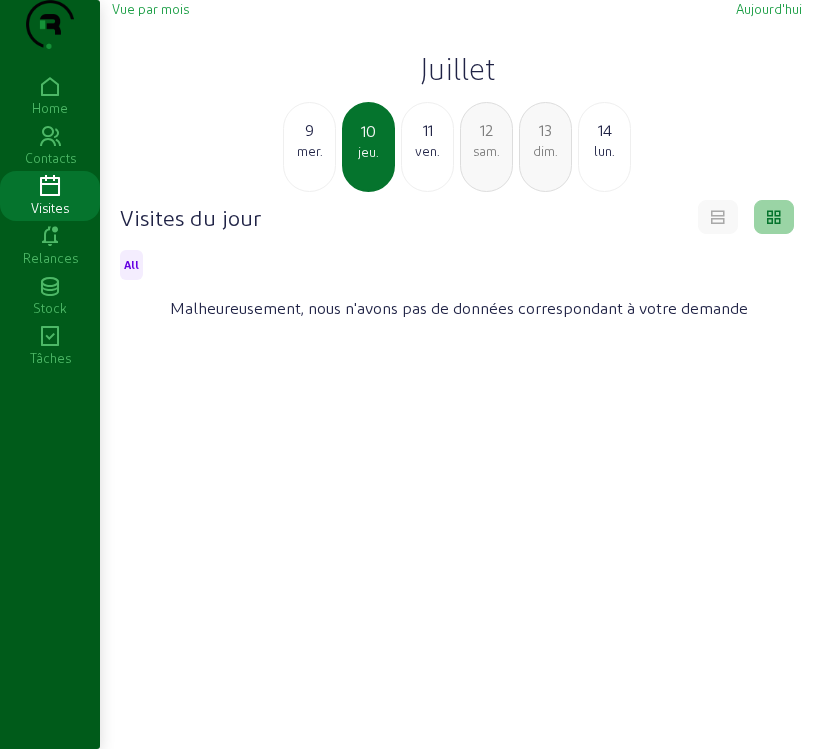 click on "mer." 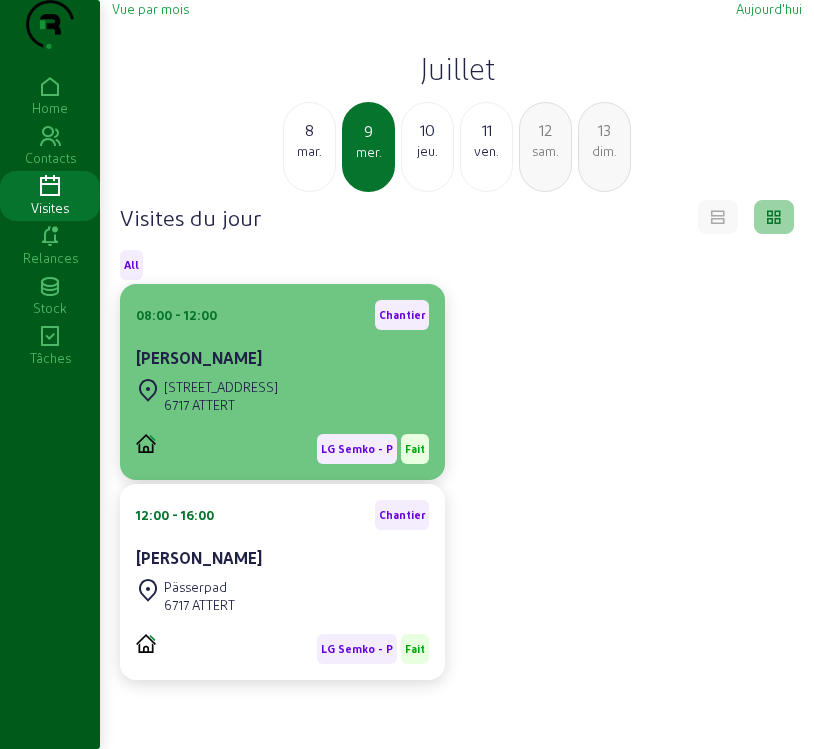click on "[PERSON_NAME]" 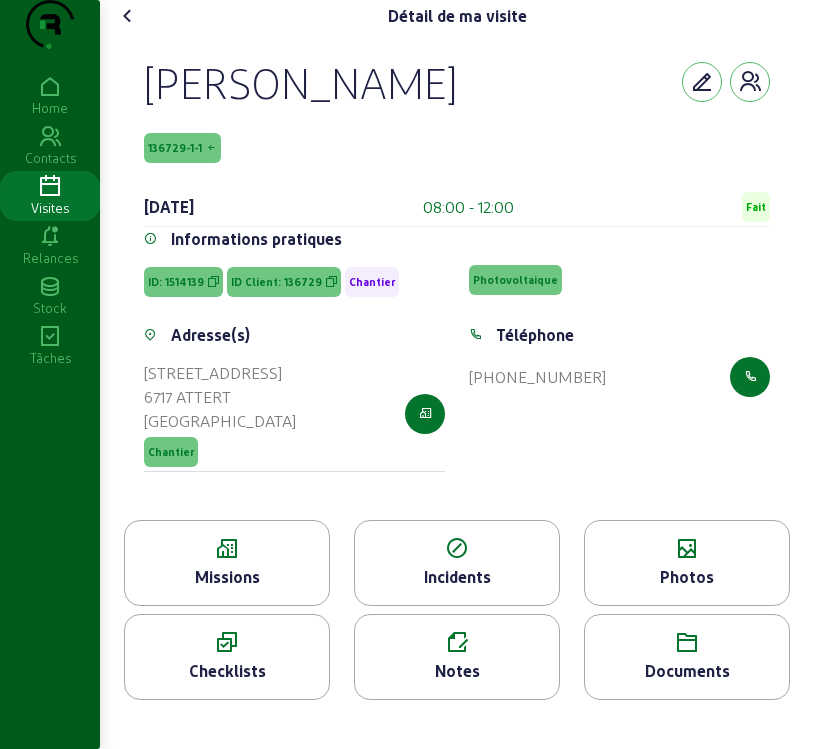 click on "Photos" 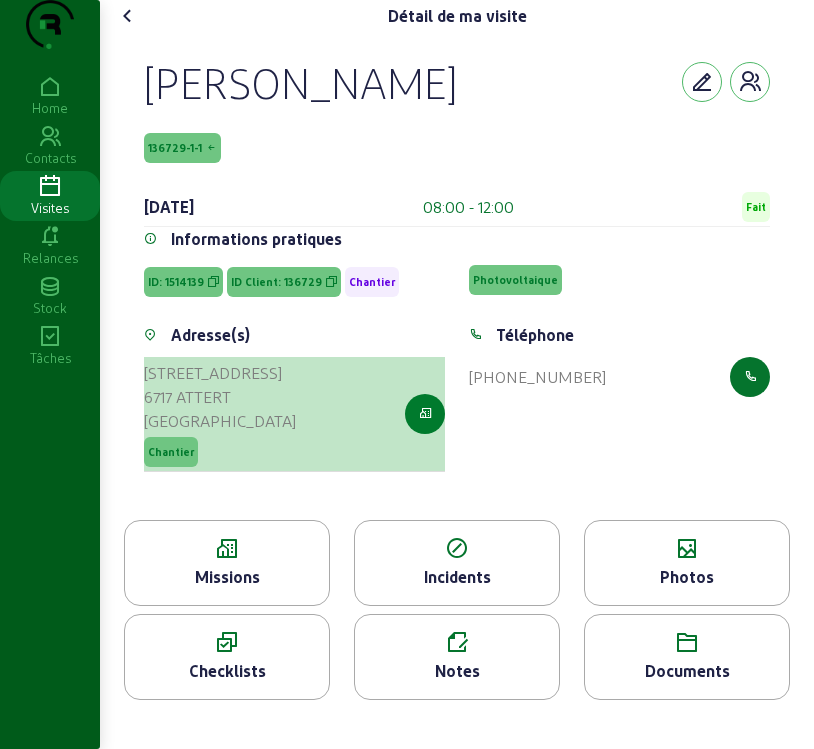 click 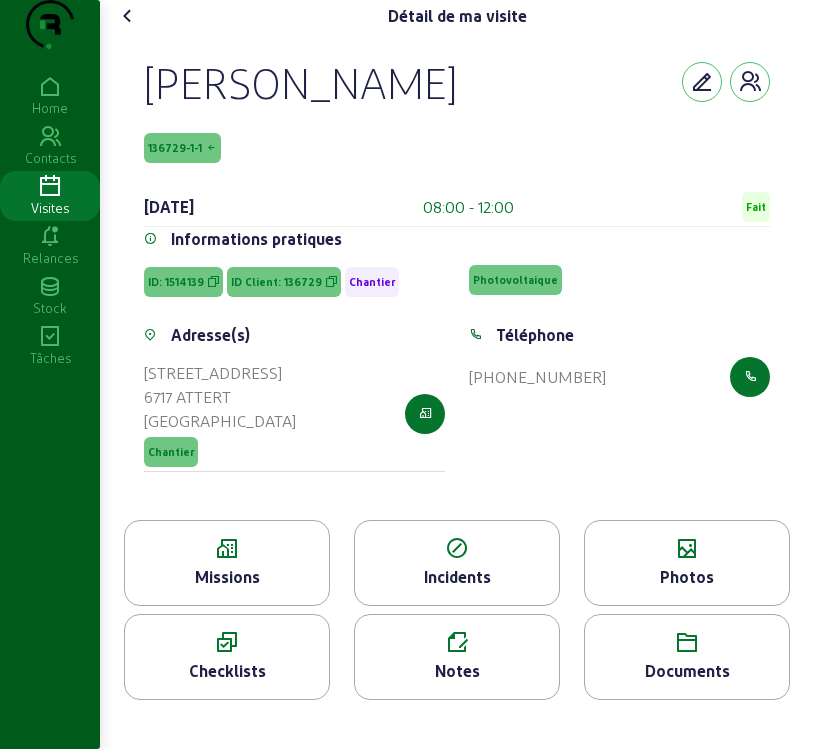 click on "Missions" 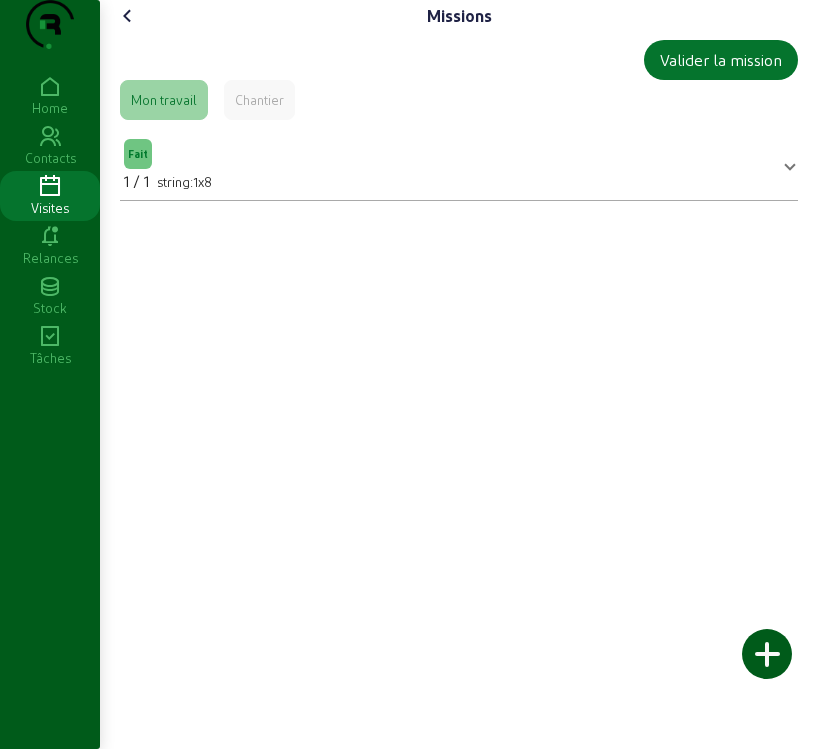 click on "Chantier" 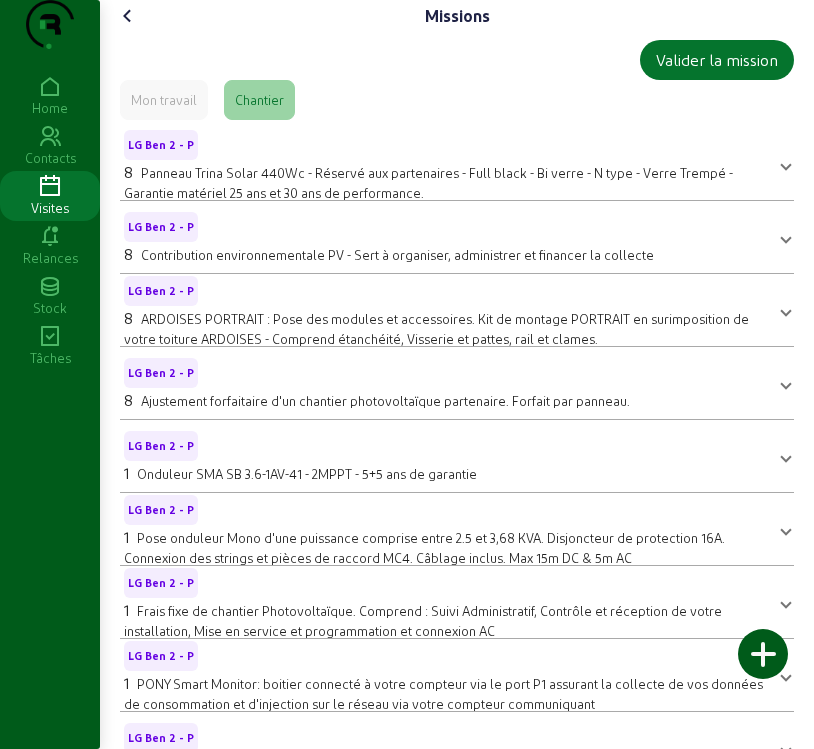click on "ARDOISES PORTRAIT : Pose des modules et accessoires. Kit de montage PORTRAIT en surimposition de votre toiture ARDOISES - Comprend étanchéité, Visserie et pattes, rail et clames." at bounding box center (436, 328) 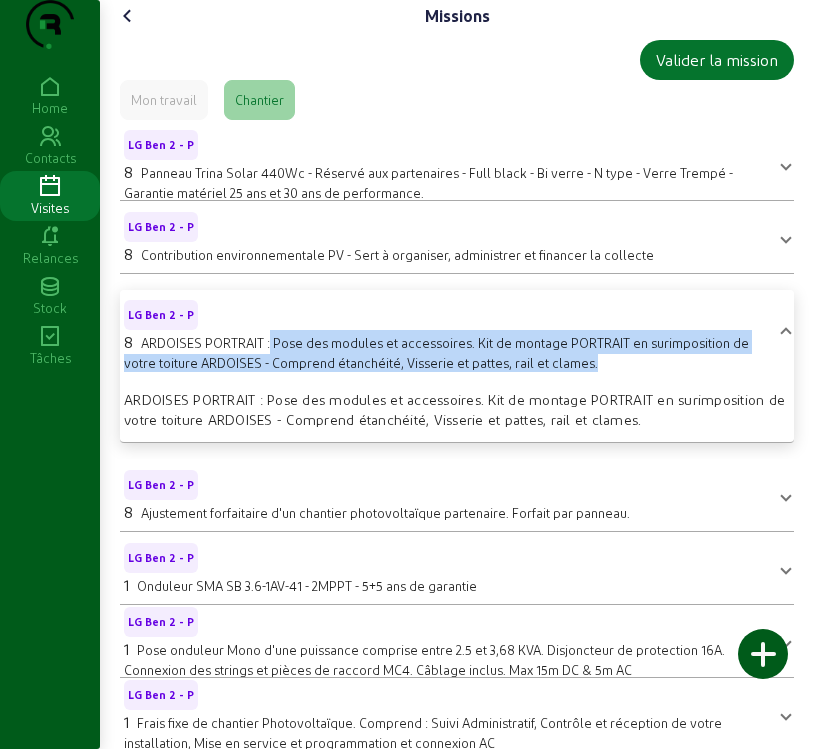 drag, startPoint x: 274, startPoint y: 351, endPoint x: 626, endPoint y: 406, distance: 356.27097 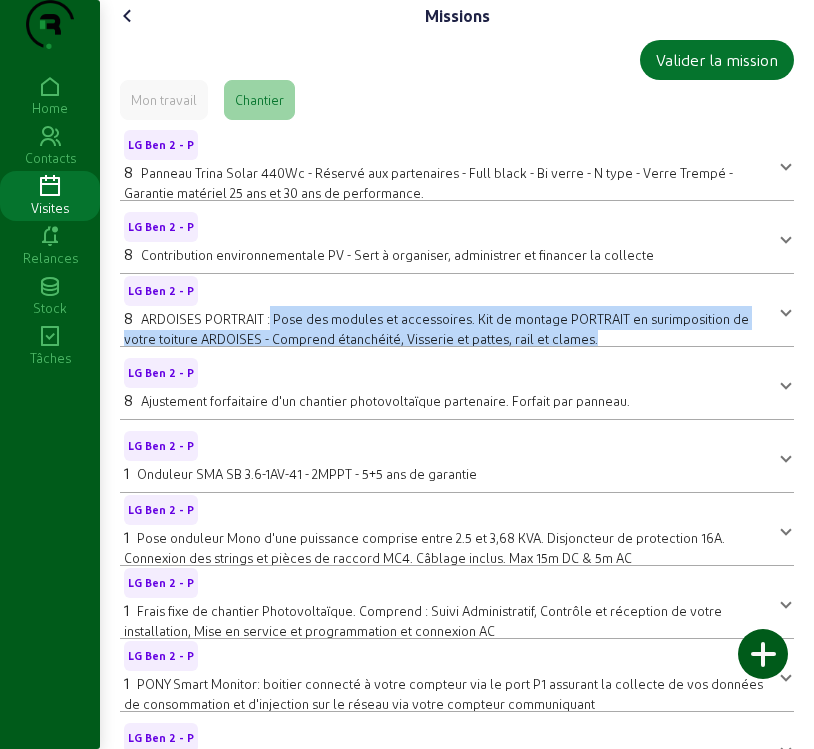 copy on "Pose des modules et accessoires. Kit de montage PORTRAIT en surimposition de votre toiture ARDOISES - Comprend étanchéité, Visserie et pattes, rail et clames." 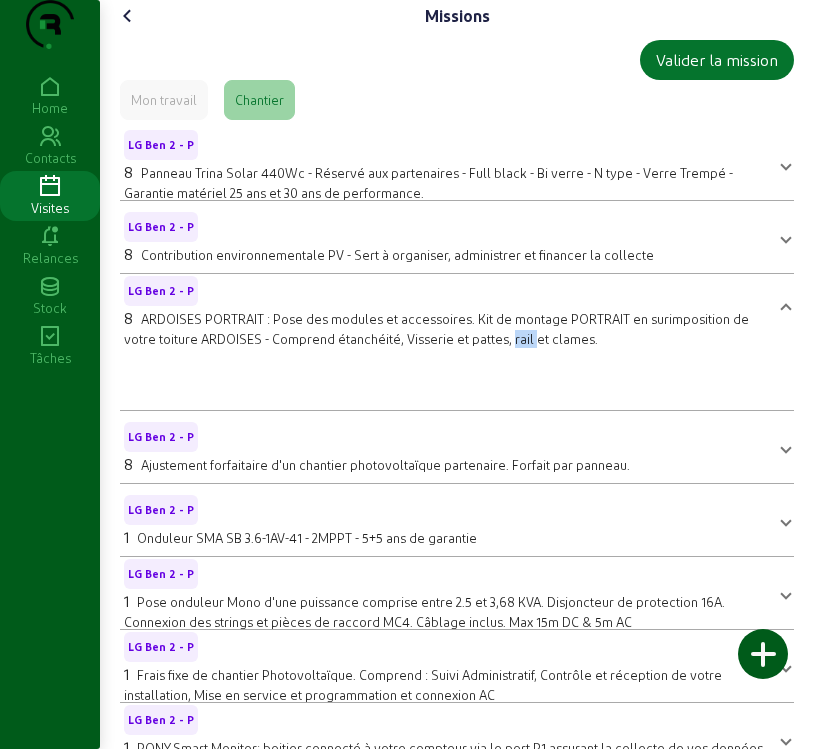 click on "ARDOISES PORTRAIT : Pose des modules et accessoires. Kit de montage PORTRAIT en surimposition de votre toiture ARDOISES - Comprend étanchéité, Visserie et pattes, rail et clames." at bounding box center [436, 328] 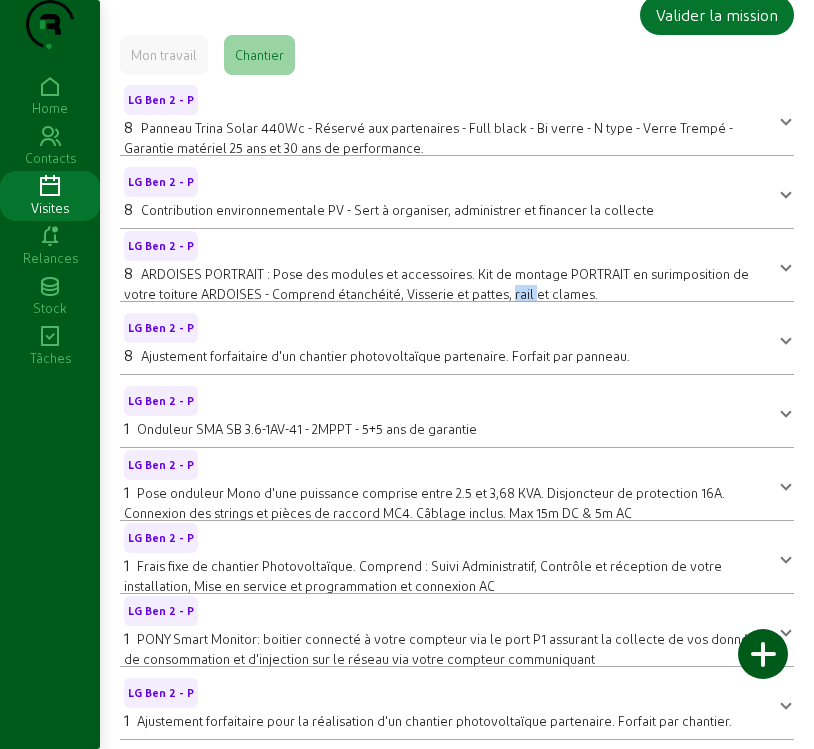scroll, scrollTop: 0, scrollLeft: 0, axis: both 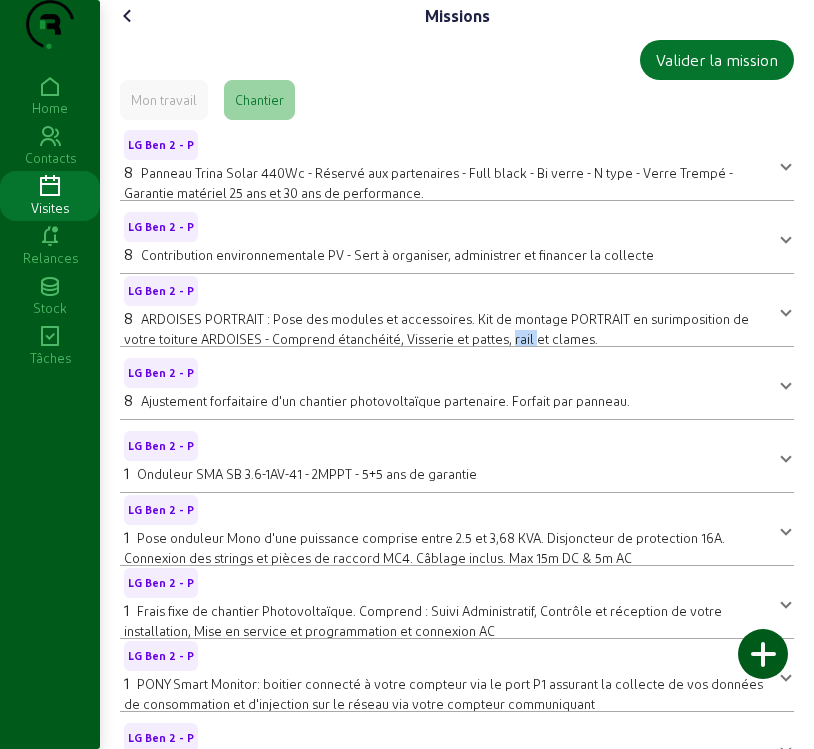 click 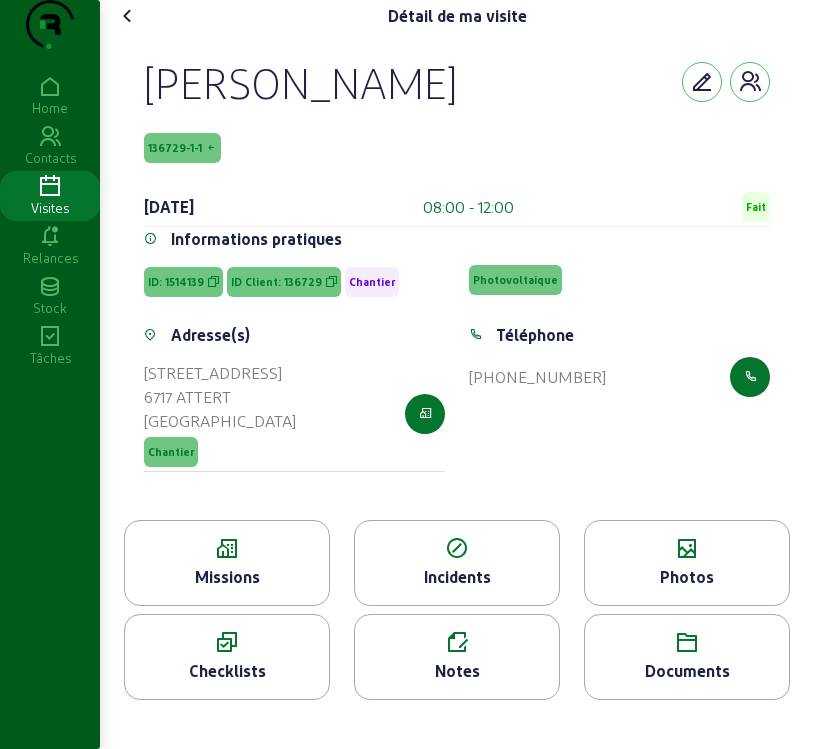 click on "Notes" 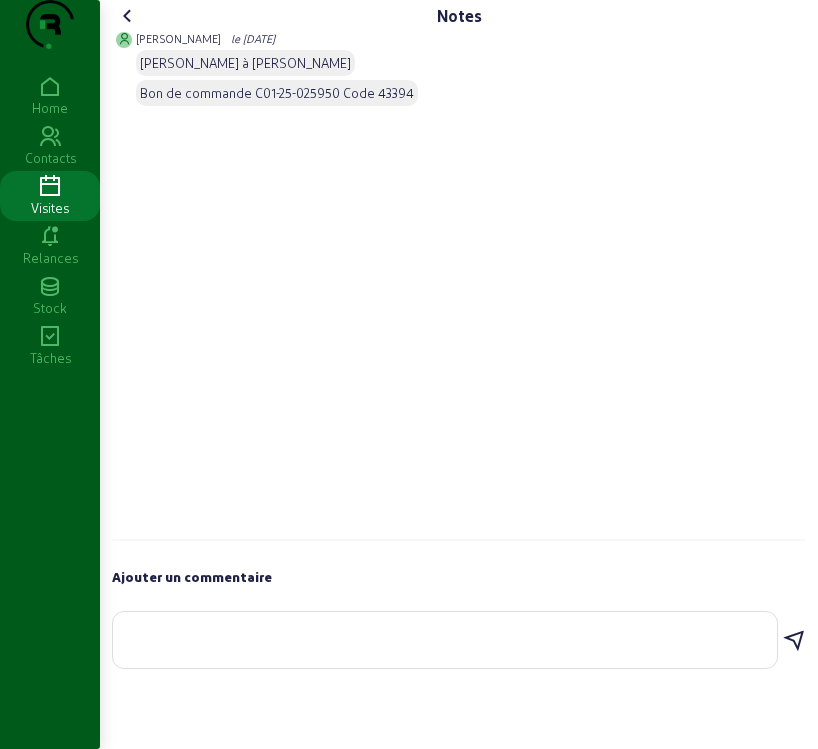 click at bounding box center [445, 636] 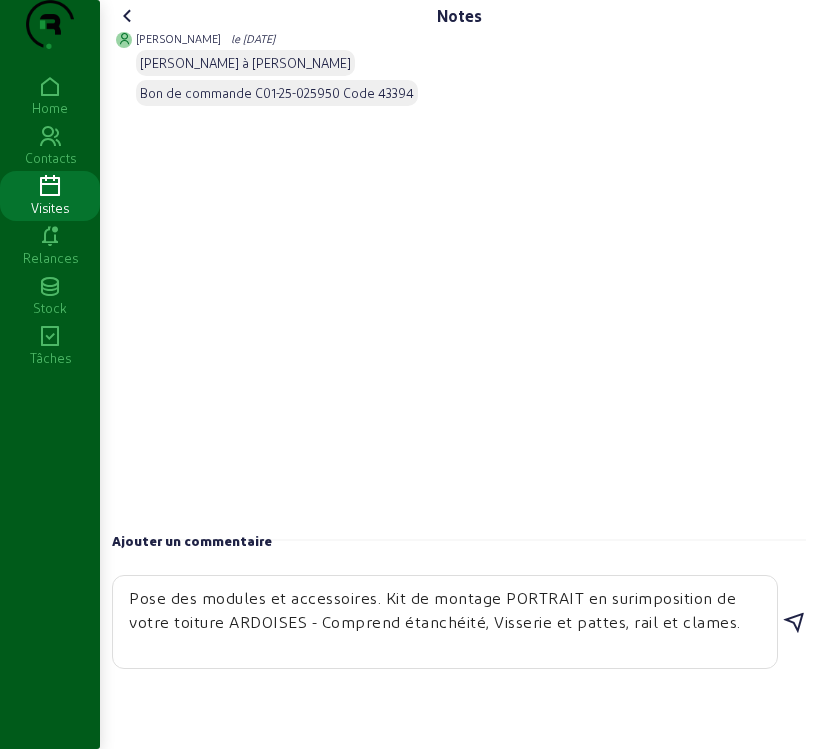 click on "Pose des modules et accessoires. Kit de montage PORTRAIT en surimposition de votre toiture ARDOISES - Comprend étanchéité, Visserie et pattes, rail et clames." at bounding box center [445, 622] 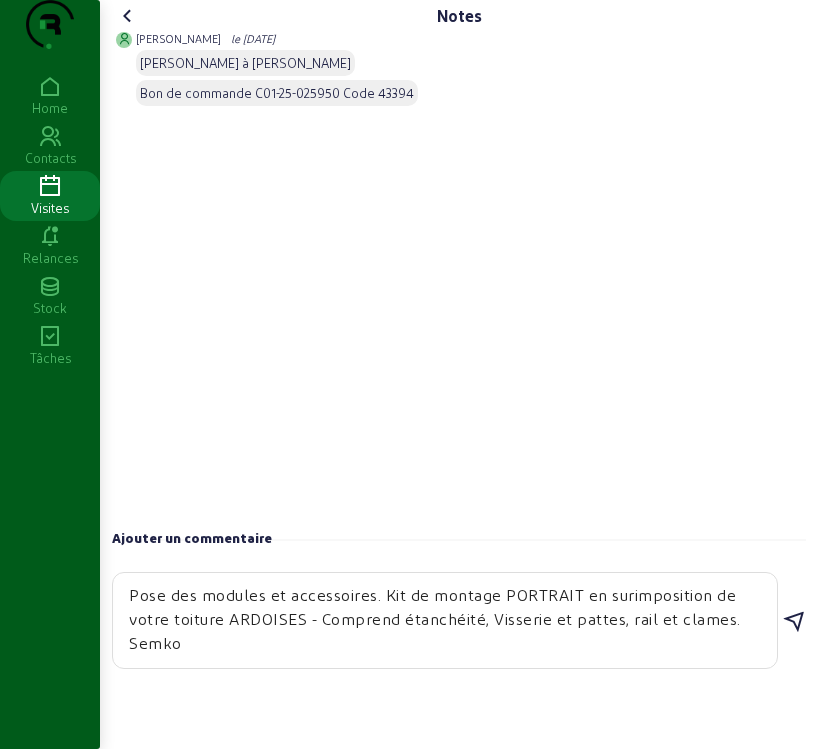 type on "Pose des modules et accessoires. Kit de montage PORTRAIT en surimposition de votre toiture ARDOISES - Comprend étanchéité, Visserie et pattes, rail et clames. Semko" 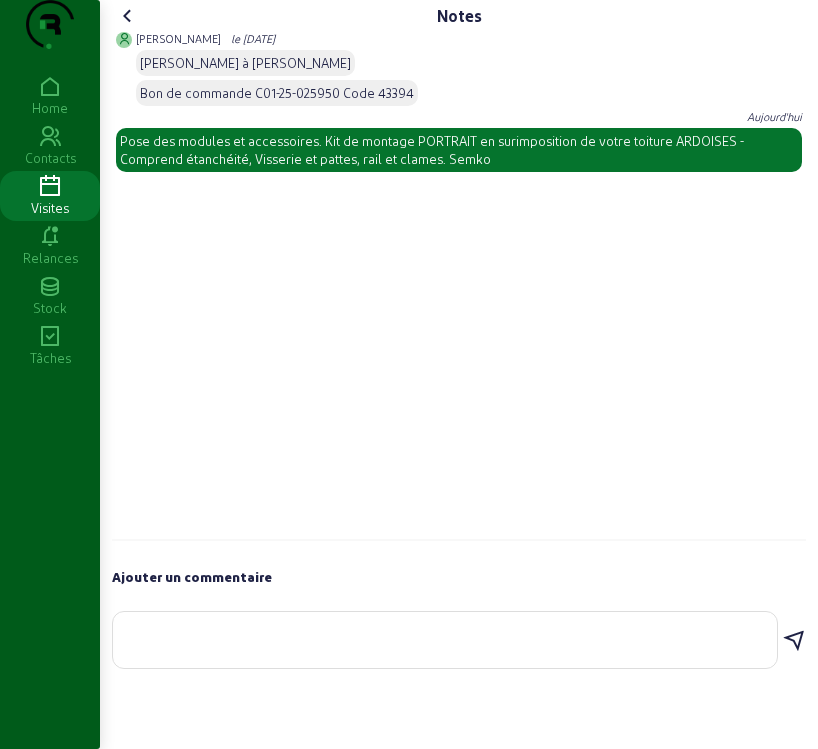 click 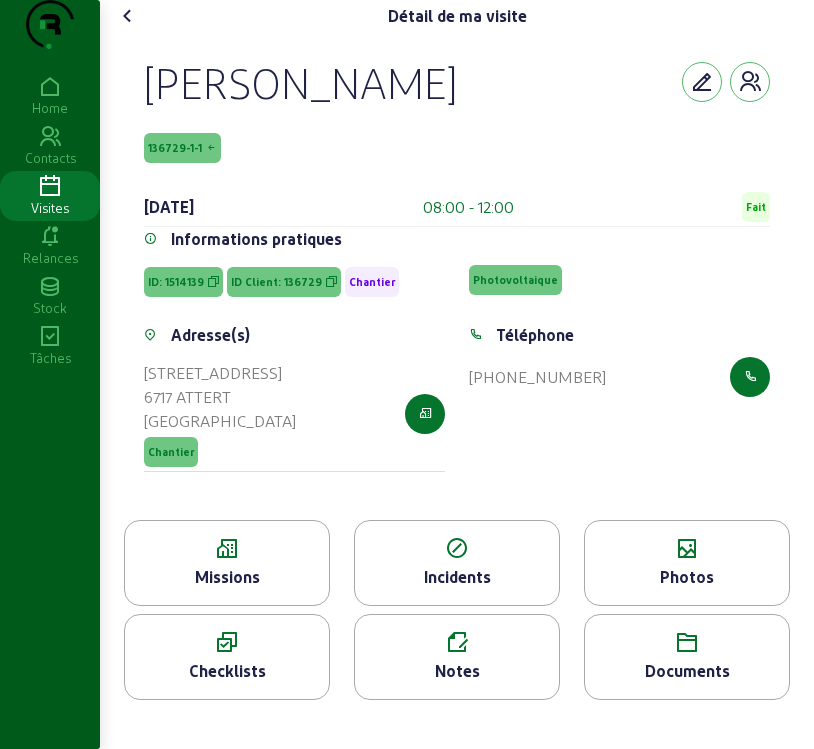 click on "Missions" 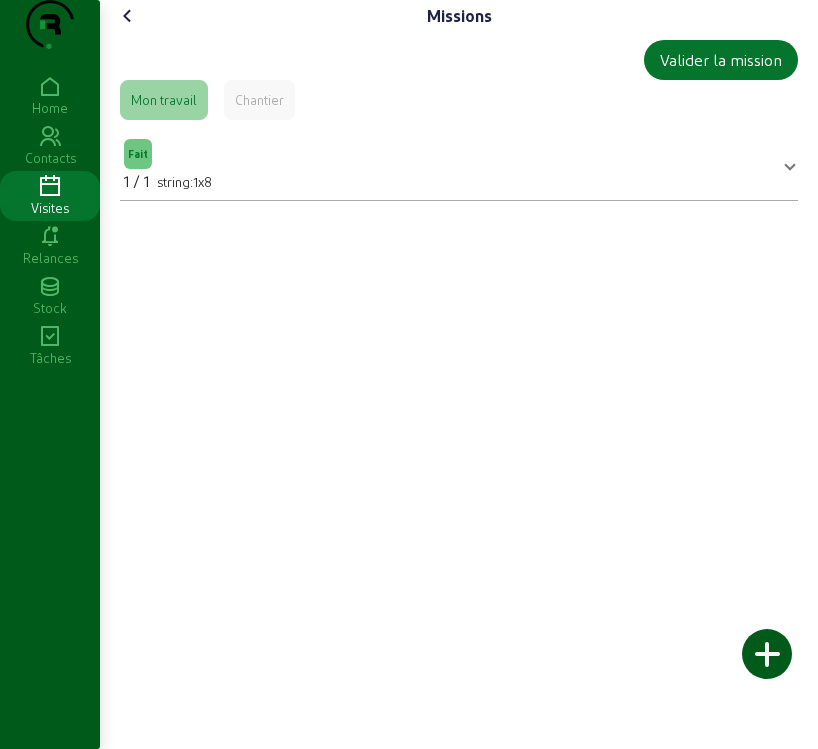 click on "Chantier" 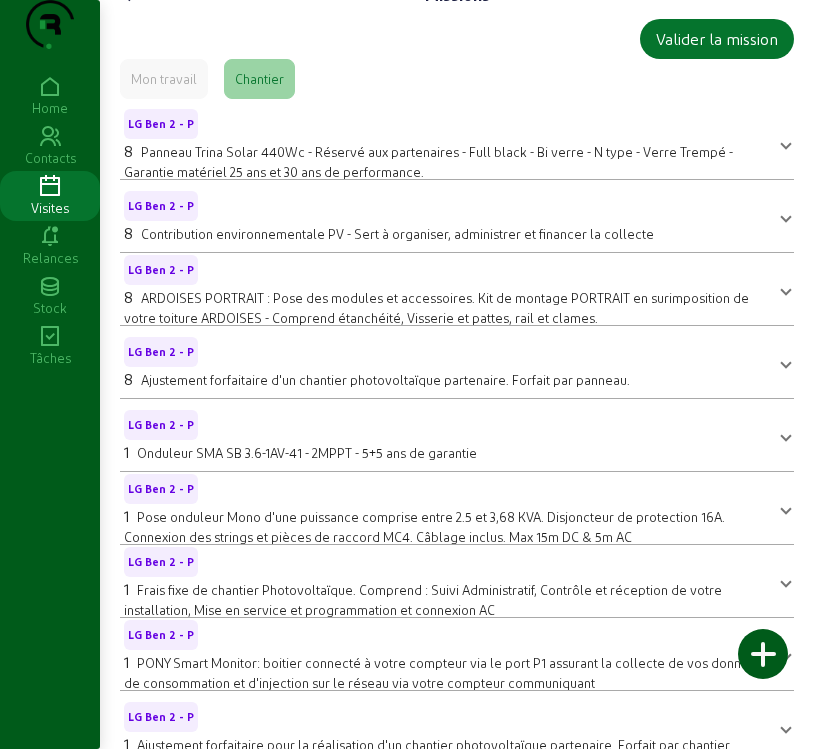 scroll, scrollTop: 0, scrollLeft: 0, axis: both 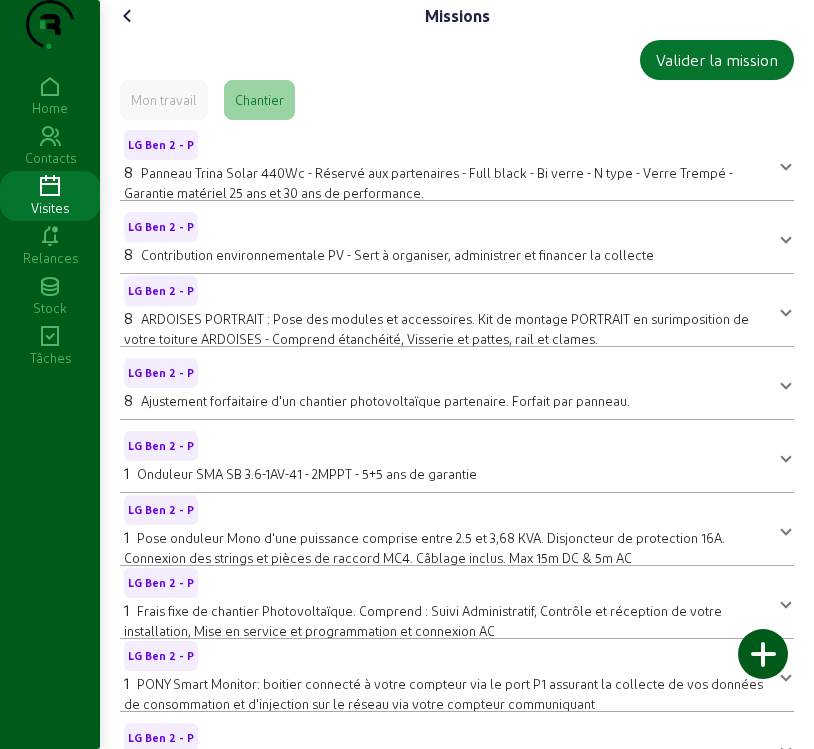 click on "Panneau Trina Solar 440Wc - Réservé aux partenaires - Full black - Bi verre - N type - Verre Trempé - Garantie matériel 25 ans et 30 ans de performance." at bounding box center (428, 182) 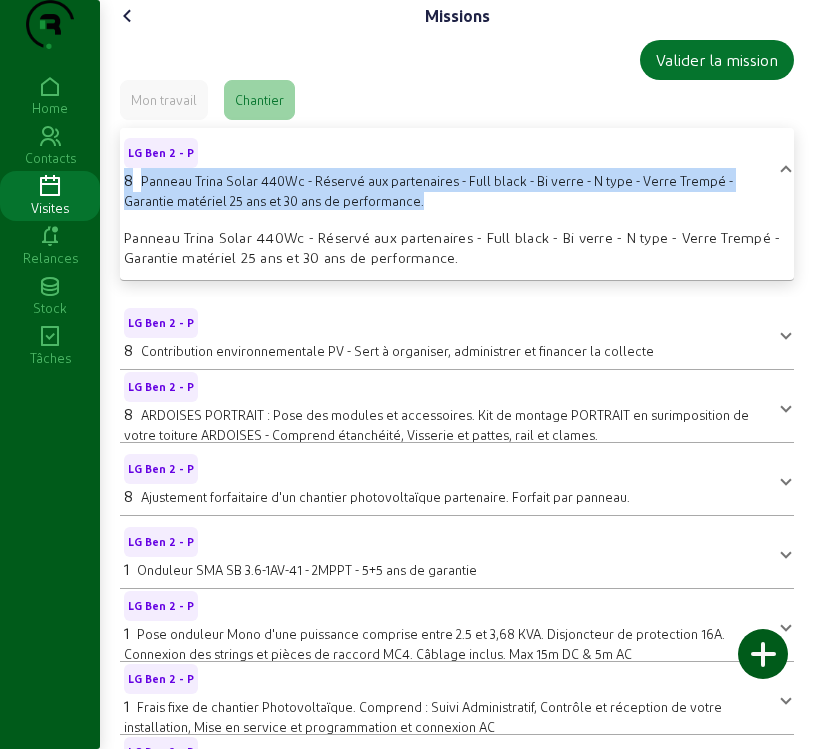 drag, startPoint x: 128, startPoint y: 217, endPoint x: 621, endPoint y: 247, distance: 493.91193 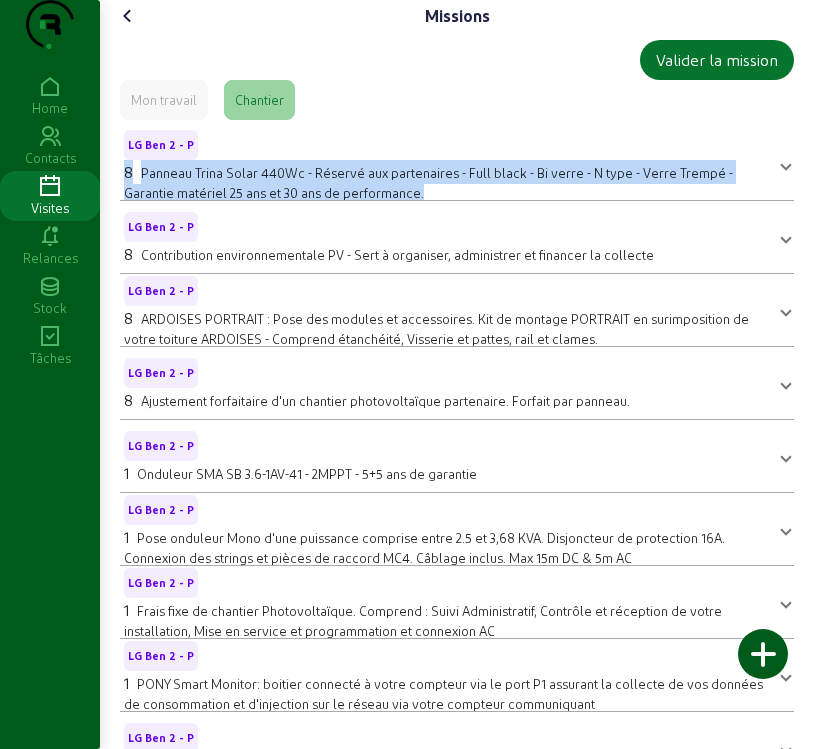 copy on "8 Panneau Trina Solar 440Wc - Réservé aux partenaires - Full black - Bi verre - N type - Verre Trempé - Garantie matériel 25 ans et 30 ans de performance." 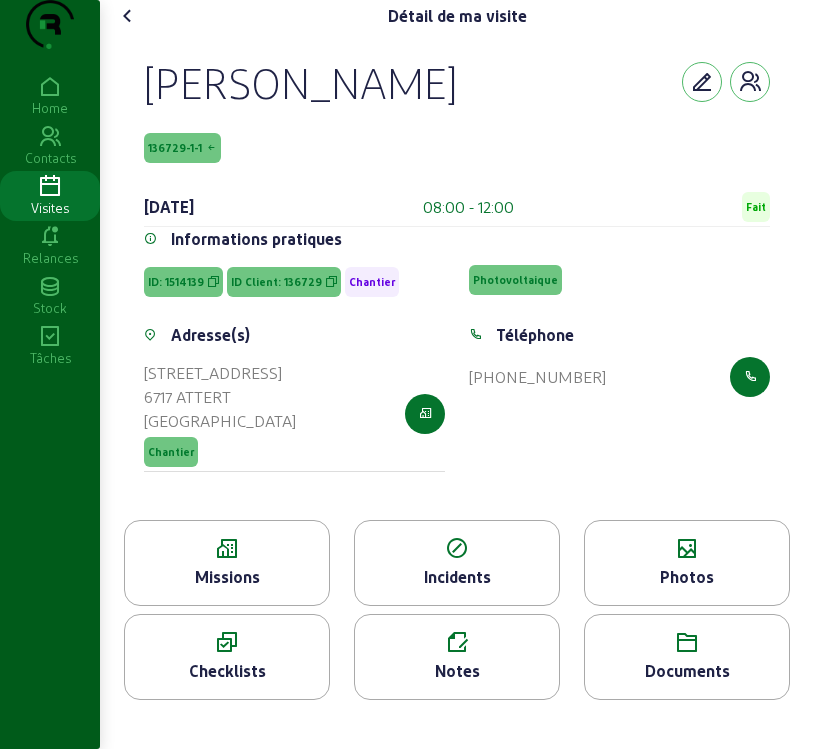 click on "Missions" 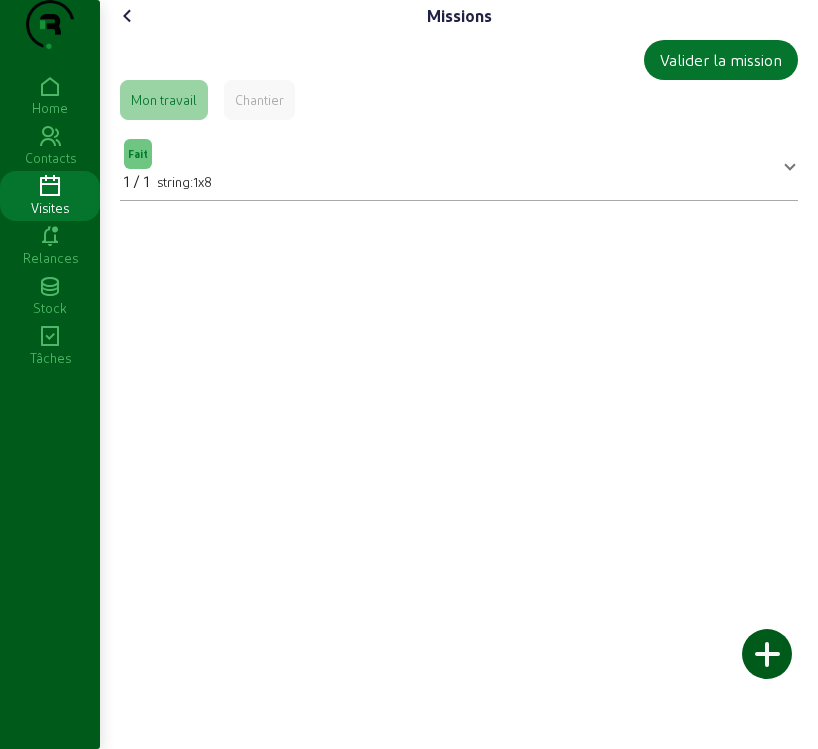 click on "Chantier" 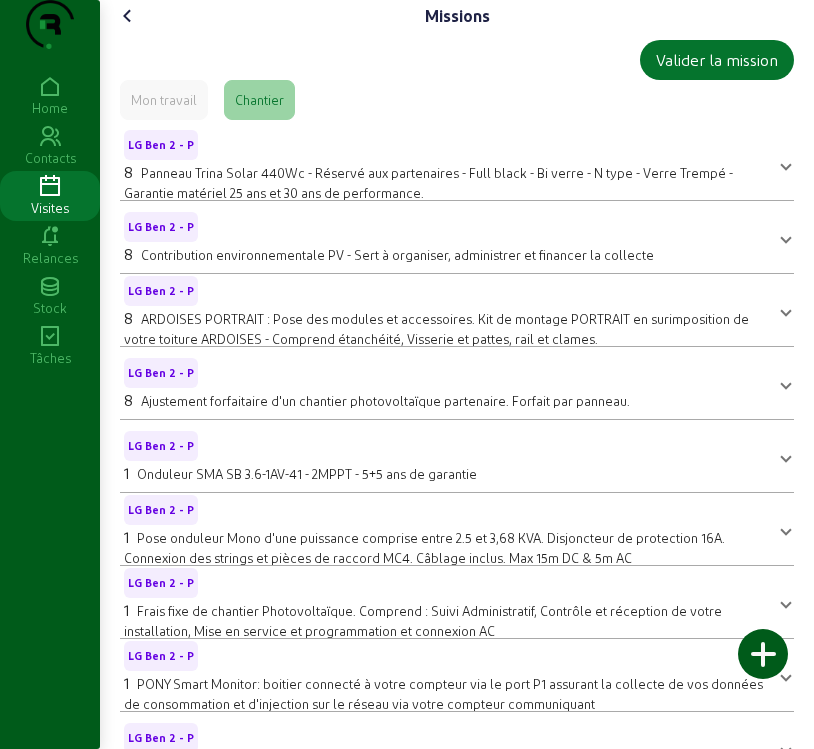 click 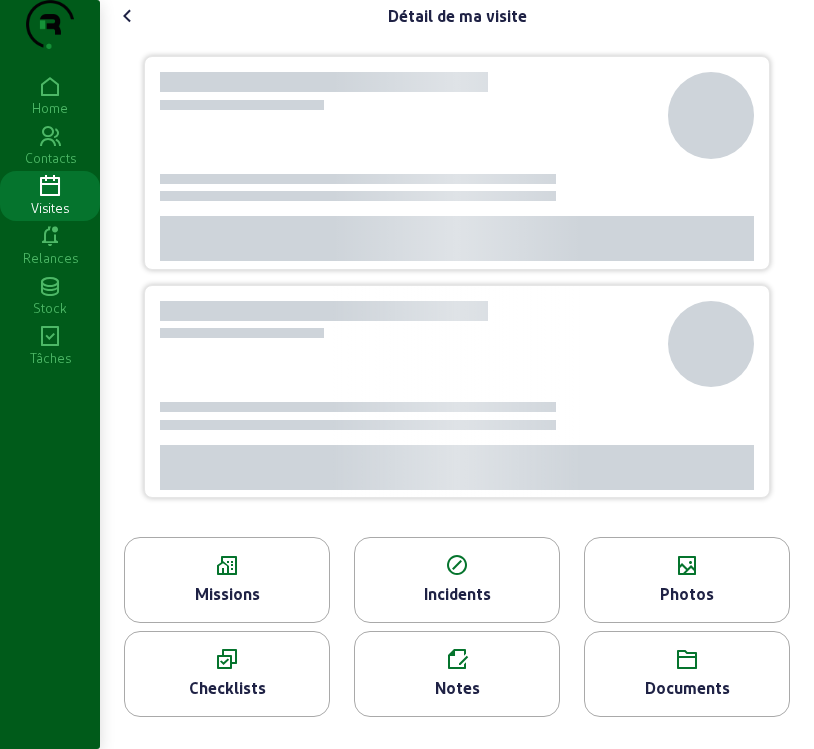 scroll, scrollTop: 21, scrollLeft: 0, axis: vertical 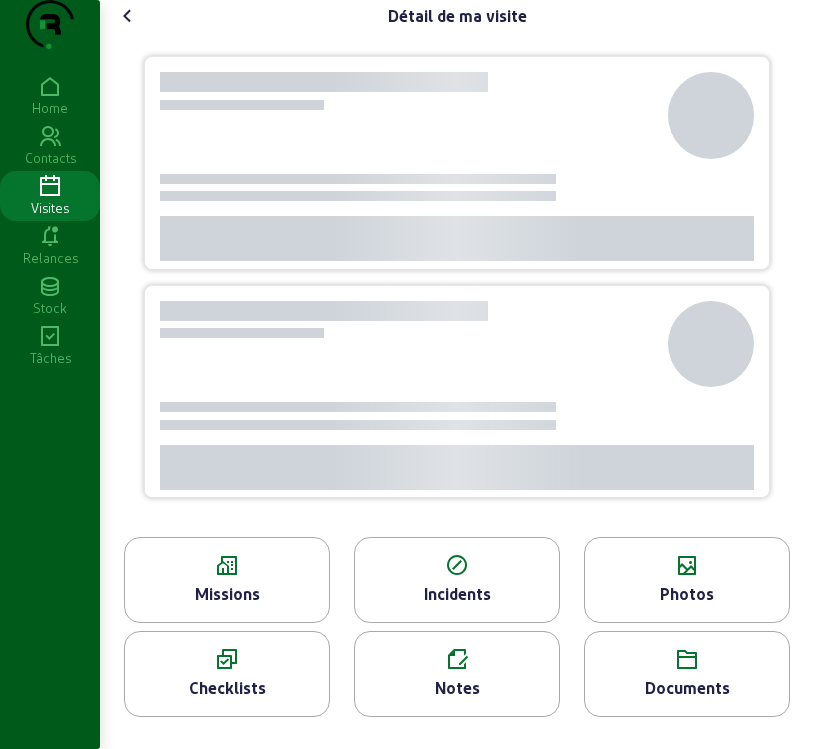click on "Notes" 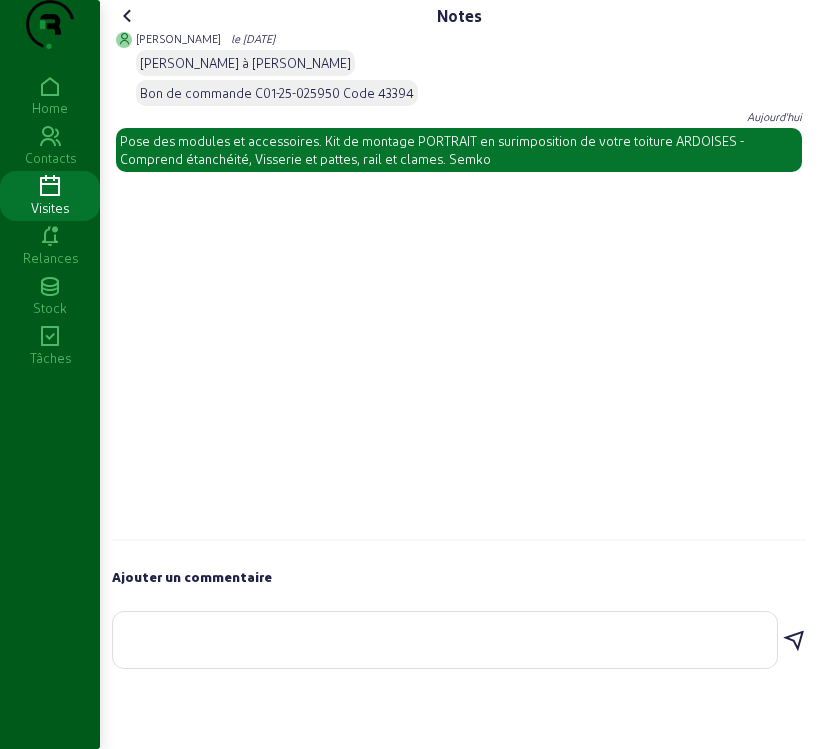 click at bounding box center [445, 636] 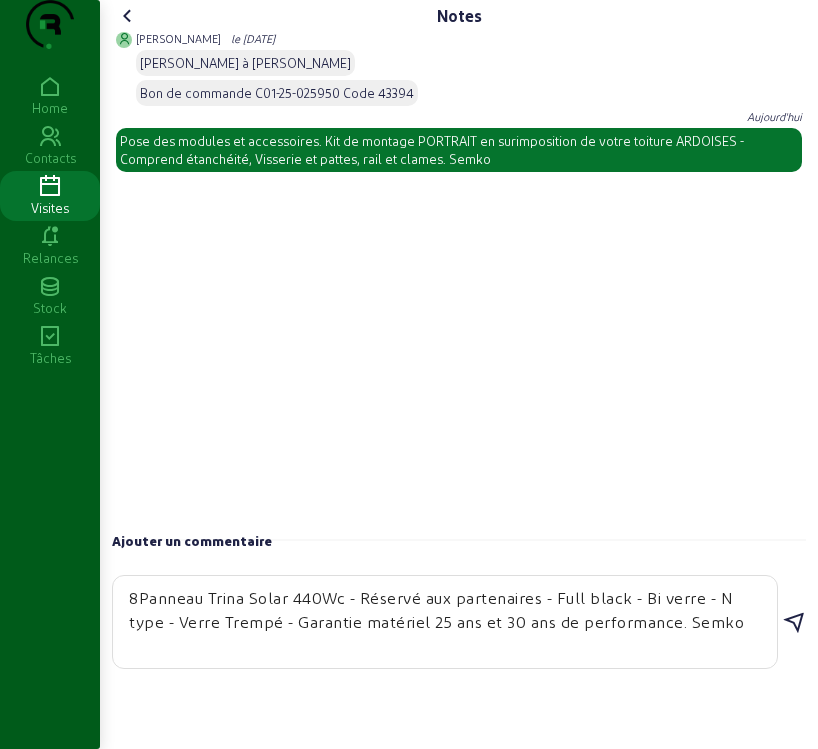 type on "8Panneau Trina Solar 440Wc - Réservé aux partenaires - Full black - Bi verre - N type - Verre Trempé - Garantie matériel 25 ans et 30 ans de performance. Semko" 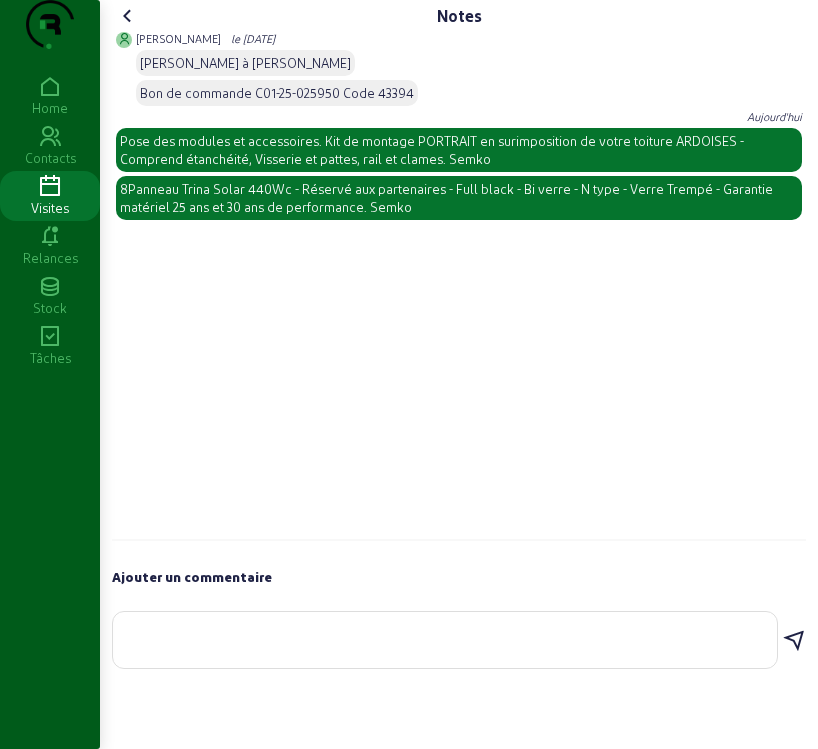 click 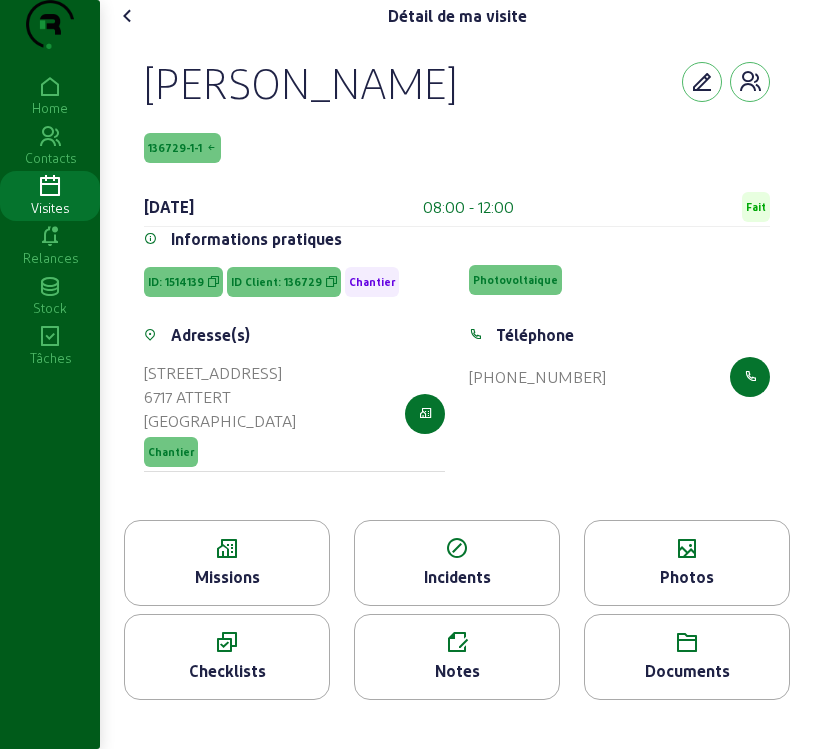 click on "Photos" 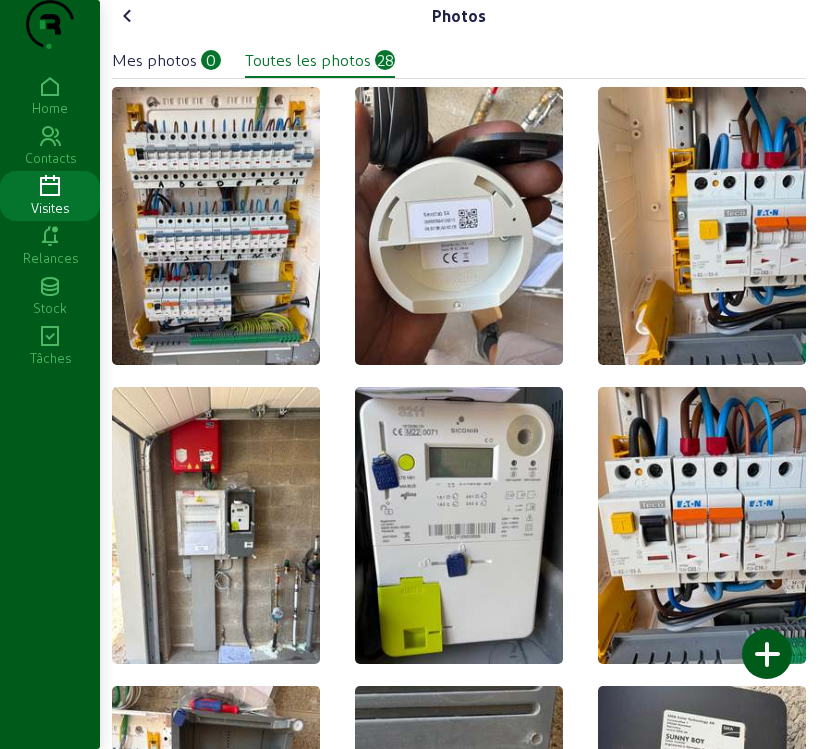 click on "Mes photos" 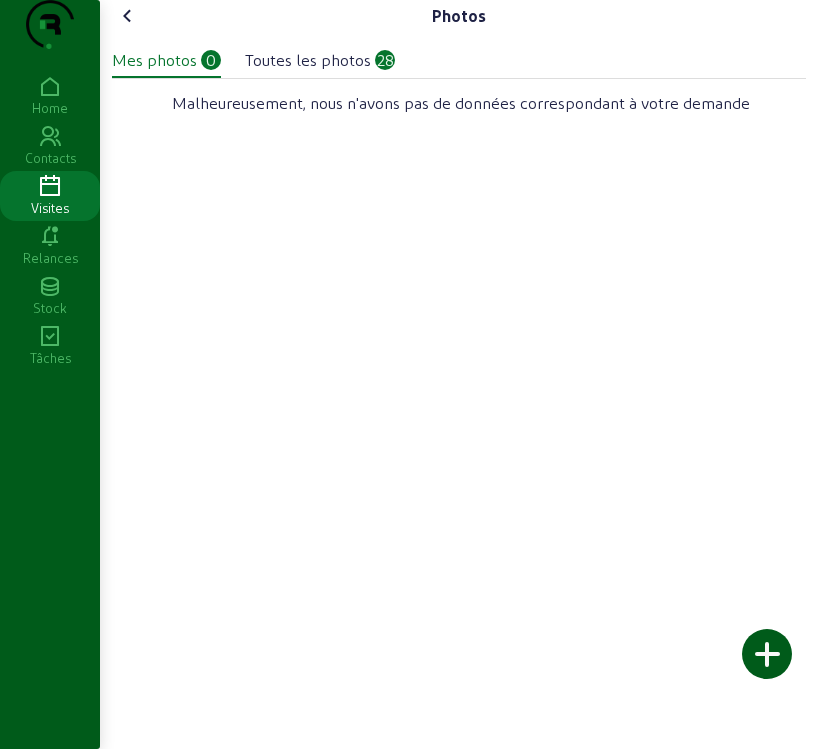 click 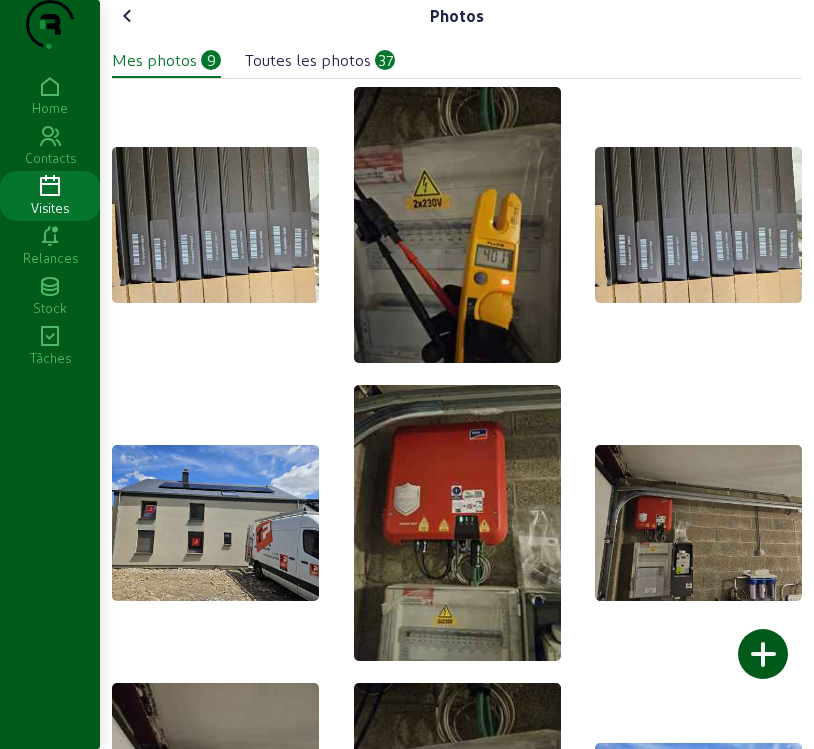 click 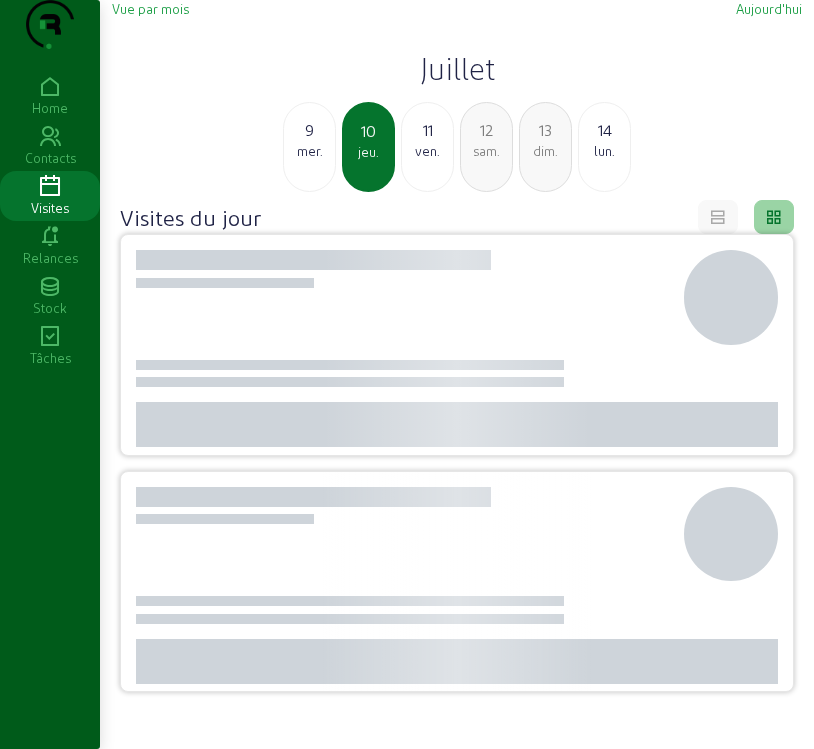 click on "mer." 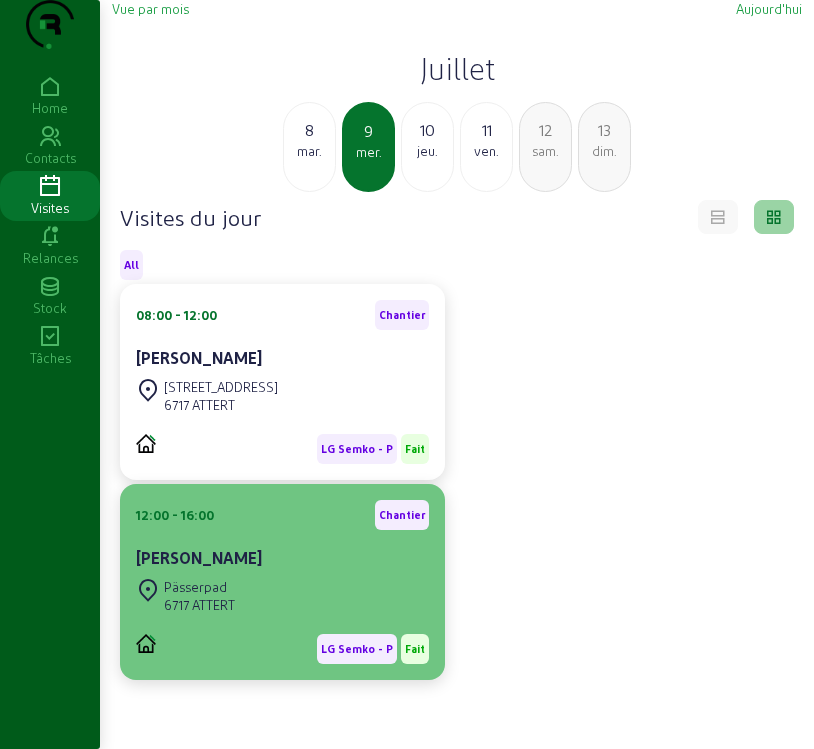 click on "Pässerpad 6717 ATTERT" 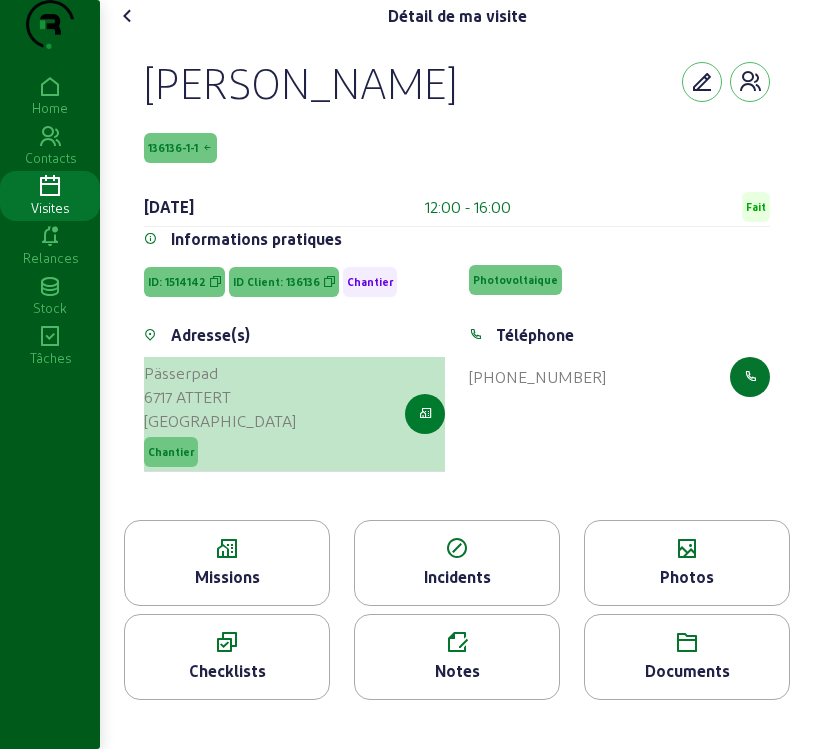 click 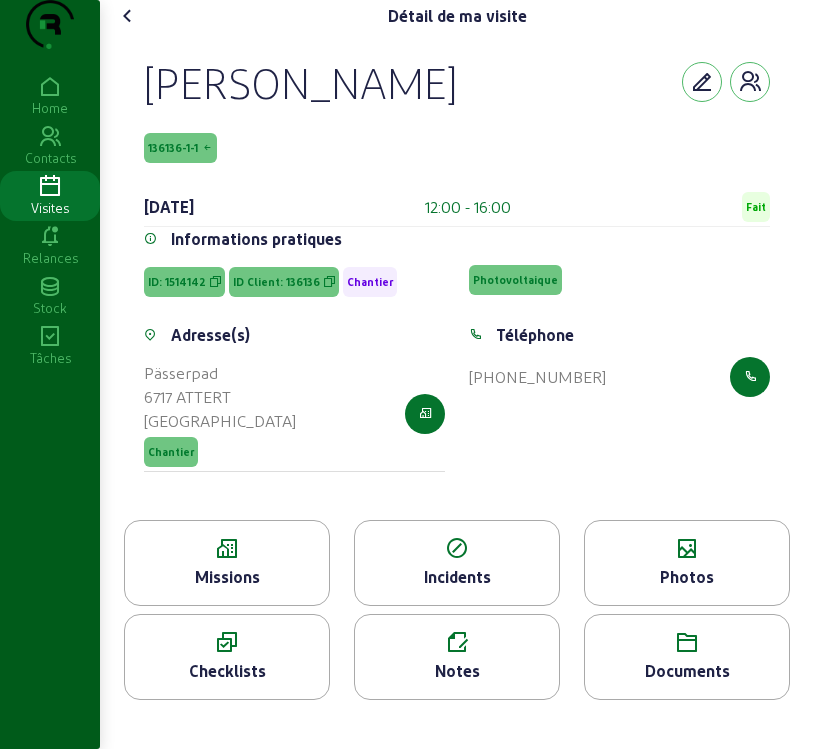 click on "Missions" 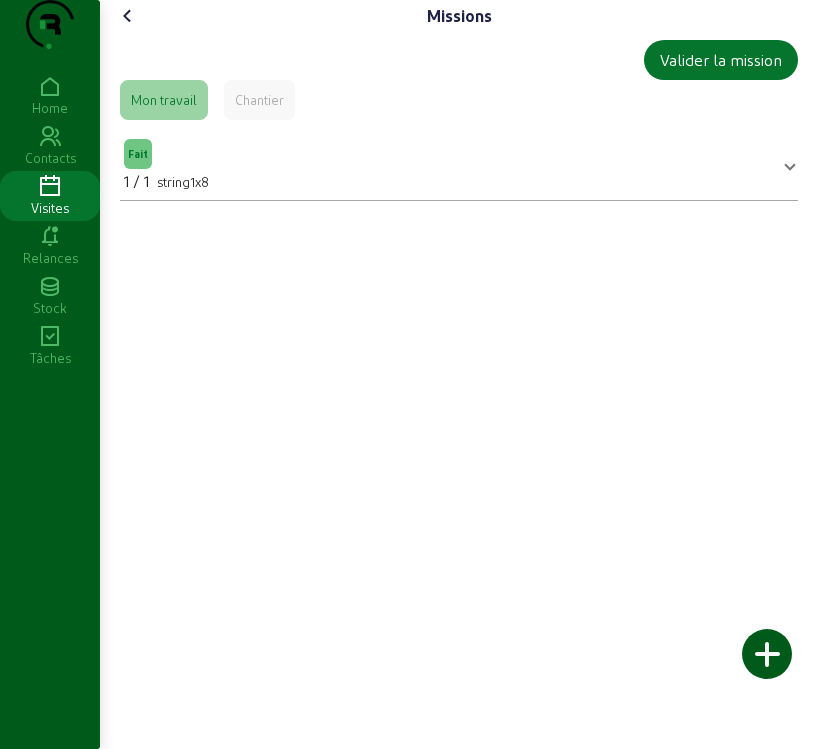 click on "Chantier" 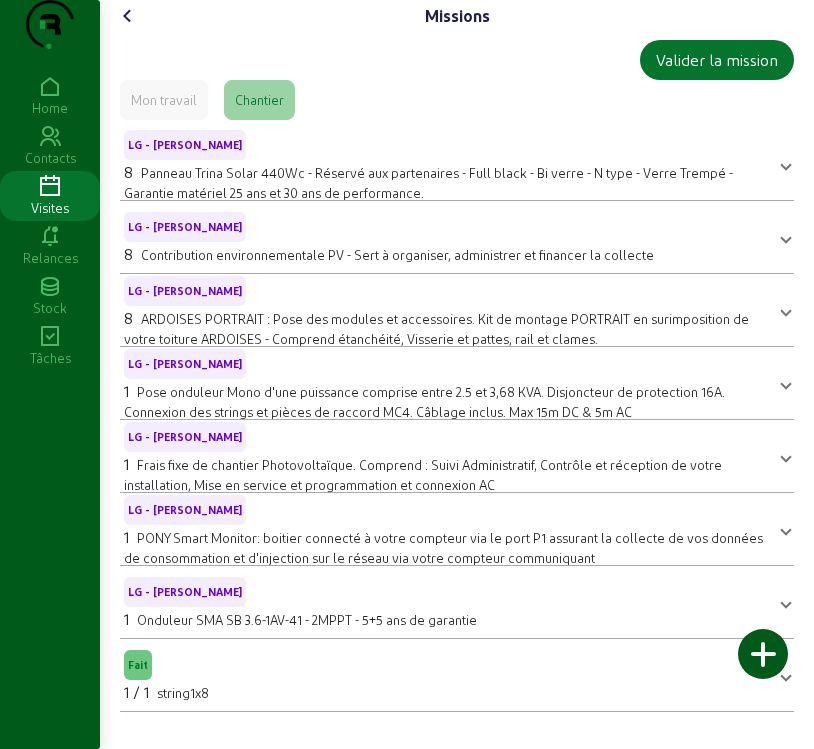 click on "Panneau Trina Solar 440Wc - Réservé aux partenaires - Full black - Bi verre - N type - Verre Trempé - Garantie matériel 25 ans et 30 ans de performance." at bounding box center [428, 182] 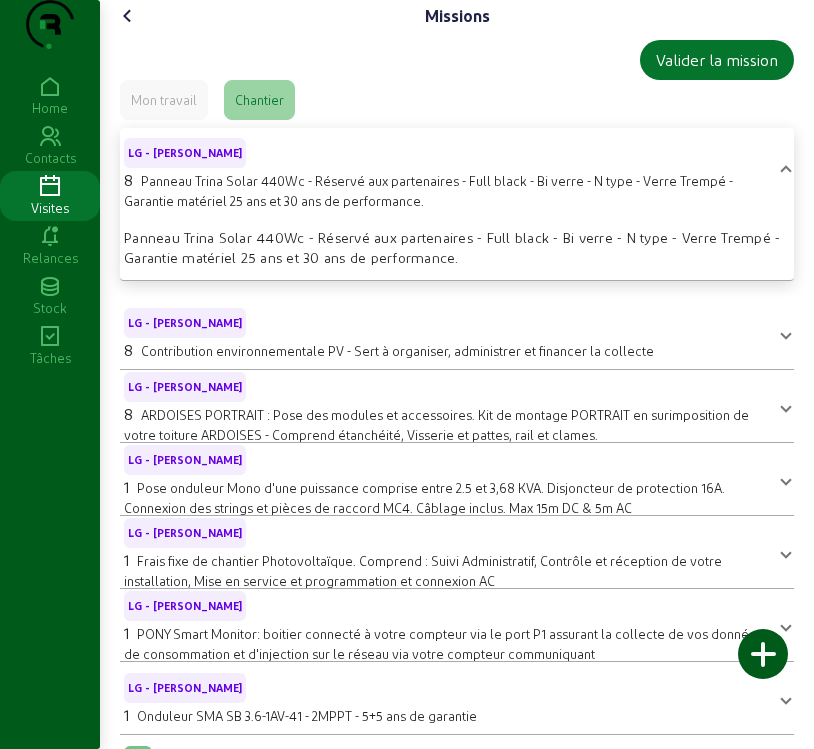 click on "8" at bounding box center [128, 179] 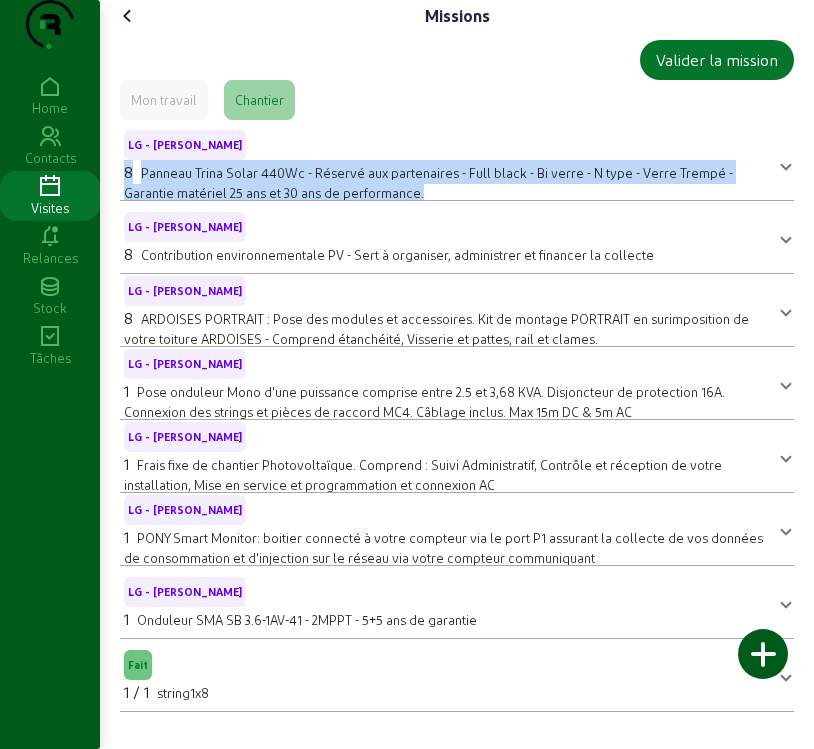 drag, startPoint x: 132, startPoint y: 214, endPoint x: 602, endPoint y: 229, distance: 470.2393 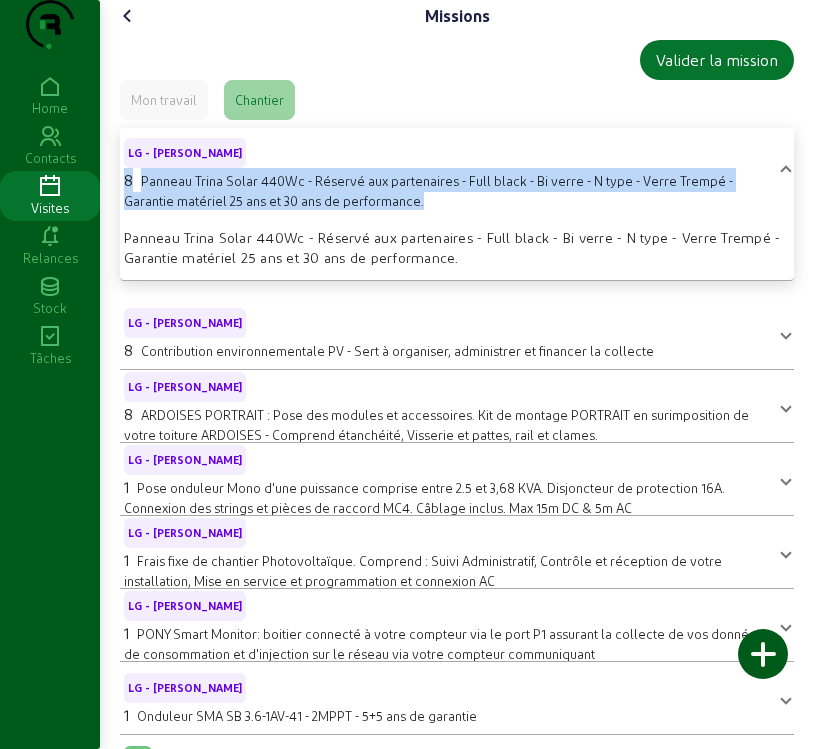 copy on "8 Panneau Trina Solar 440Wc - Réservé aux partenaires - Full black - Bi verre - N type - Verre Trempé - Garantie matériel 25 ans et 30 ans de performance." 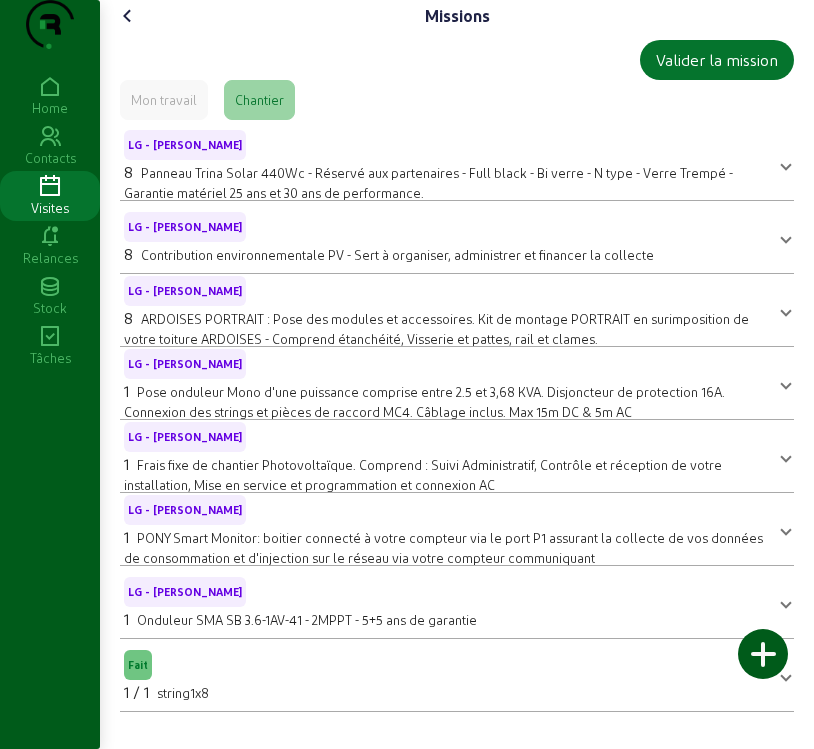 click 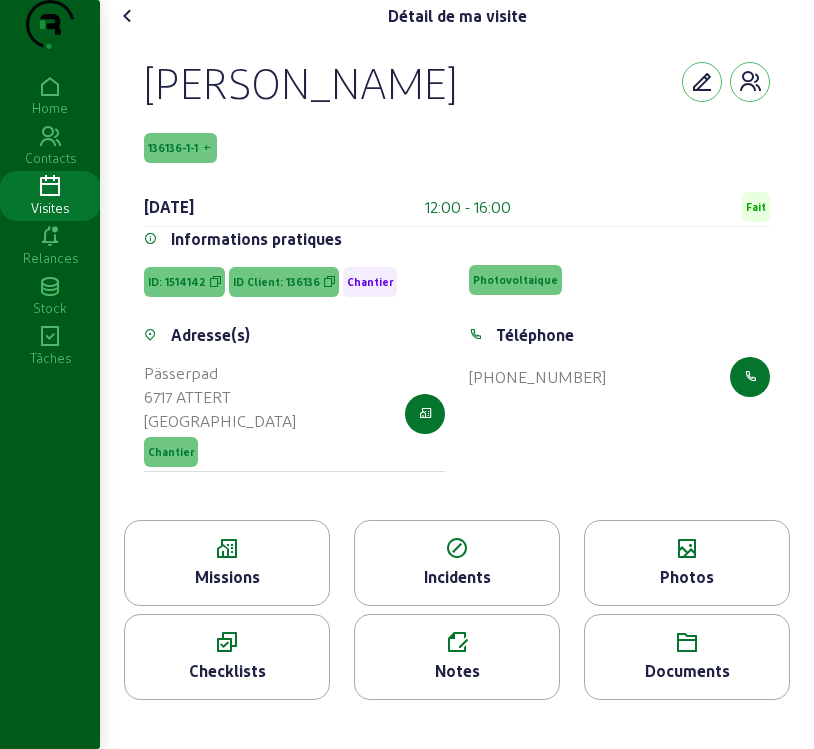scroll, scrollTop: 7, scrollLeft: 0, axis: vertical 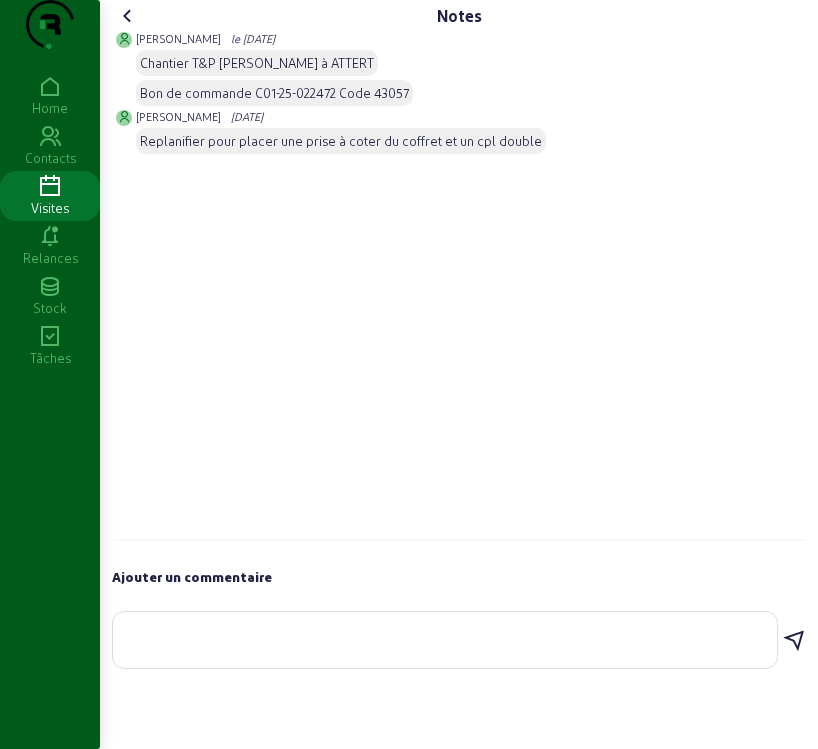 click at bounding box center (445, 636) 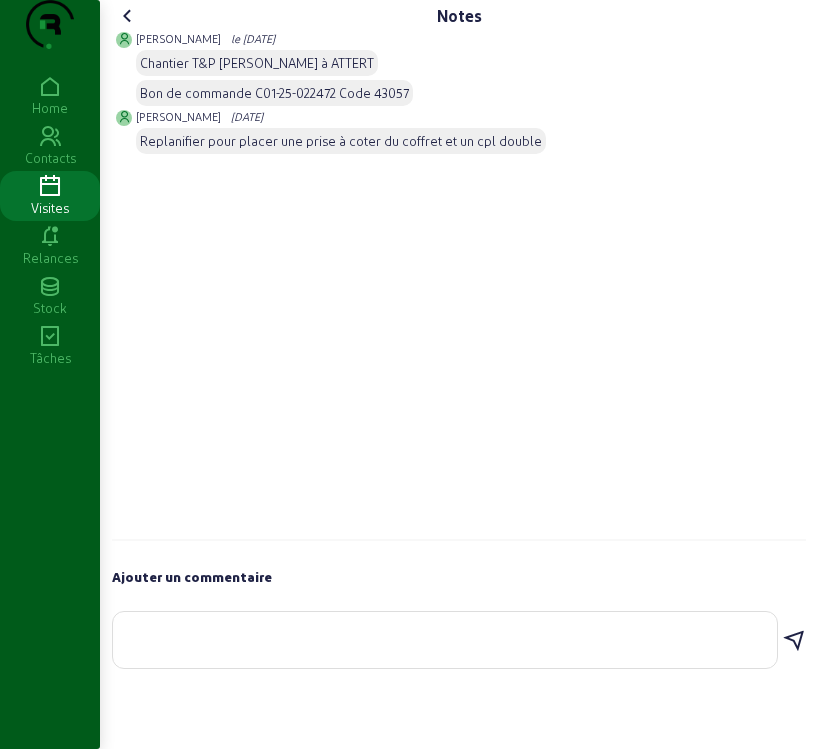 paste on "8Panneau Trina Solar 440Wc - Réservé aux partenaires - Full black - Bi verre - N type - Verre Trempé - Garantie matériel 25 ans et 30 ans de performance." 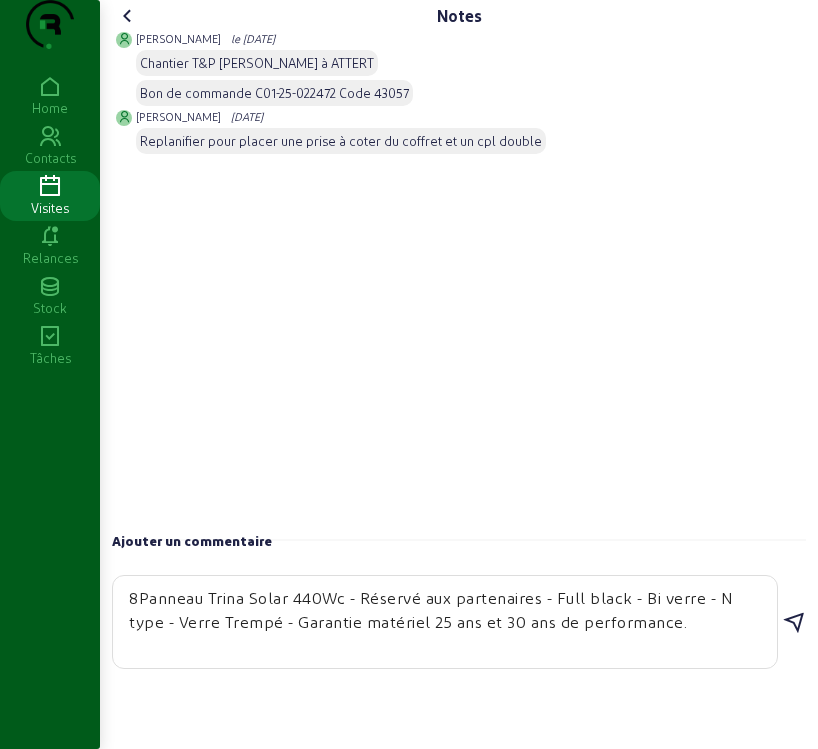 click on "8Panneau Trina Solar 440Wc - Réservé aux partenaires - Full black - Bi verre - N type - Verre Trempé - Garantie matériel 25 ans et 30 ans de performance." at bounding box center (445, 622) 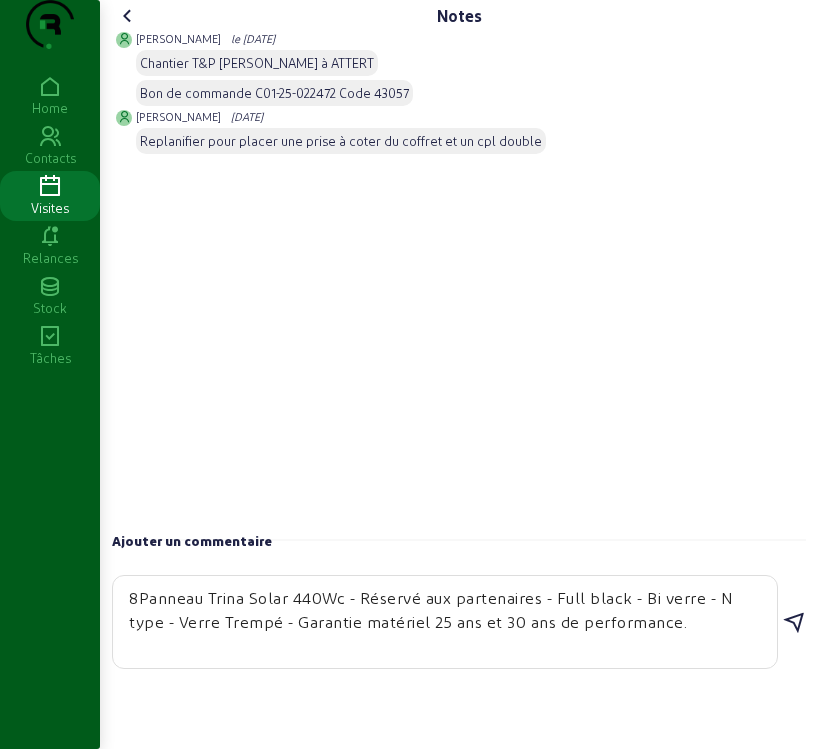 click on "8Panneau Trina Solar 440Wc - Réservé aux partenaires - Full black - Bi verre - N type - Verre Trempé - Garantie matériel 25 ans et 30 ans de performance." at bounding box center (445, 622) 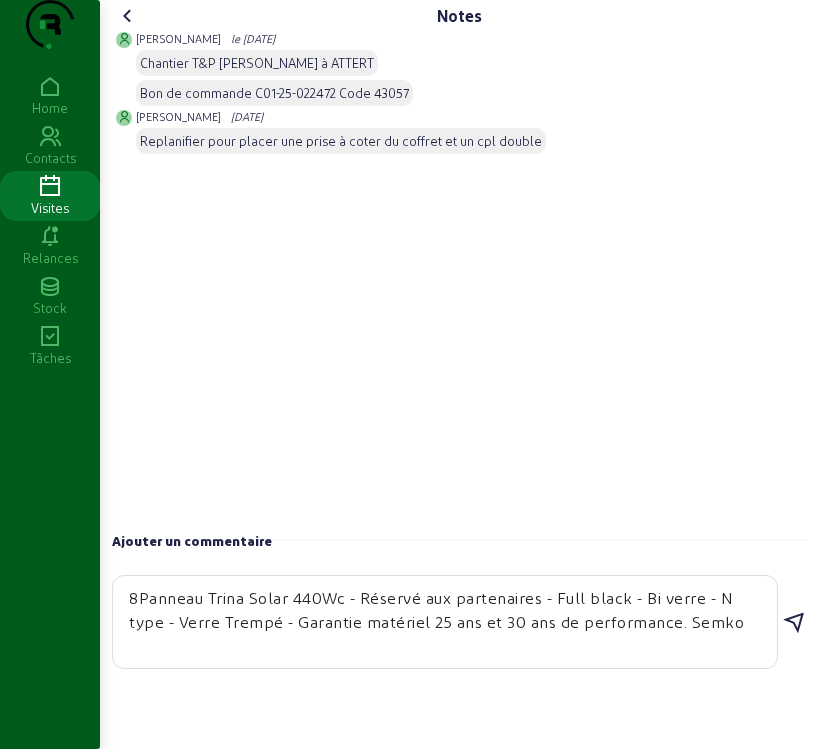 type on "8Panneau Trina Solar 440Wc - Réservé aux partenaires - Full black - Bi verre - N type - Verre Trempé - Garantie matériel 25 ans et 30 ans de performance. Semko" 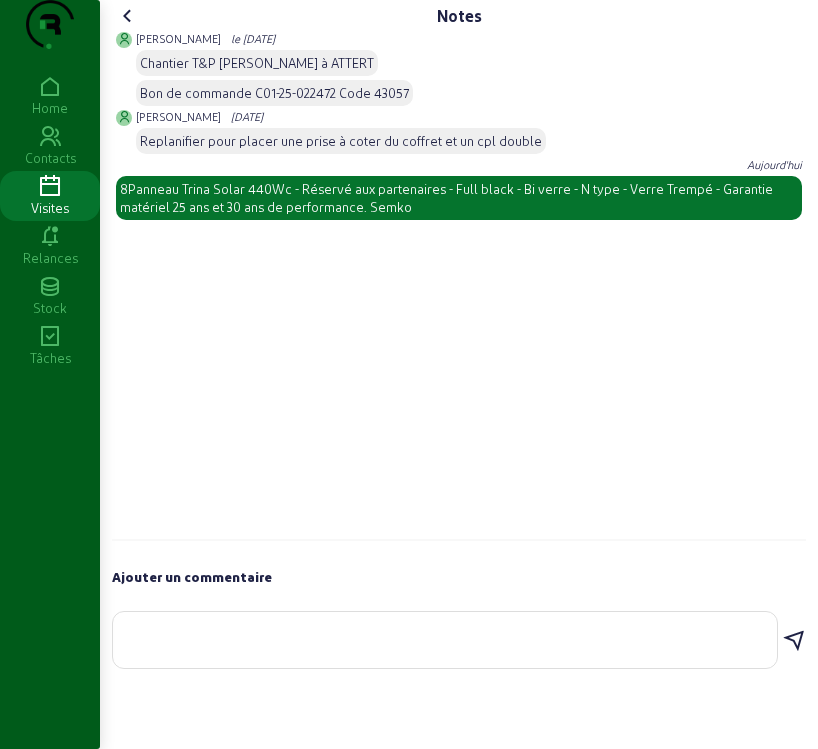 click 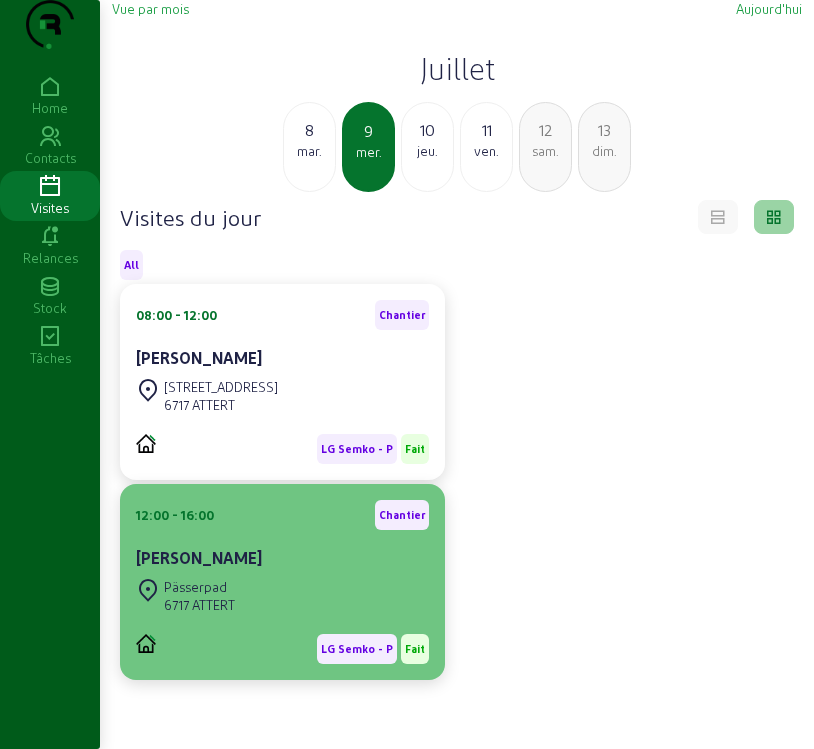 click on "Pässerpad 6717 ATTERT" 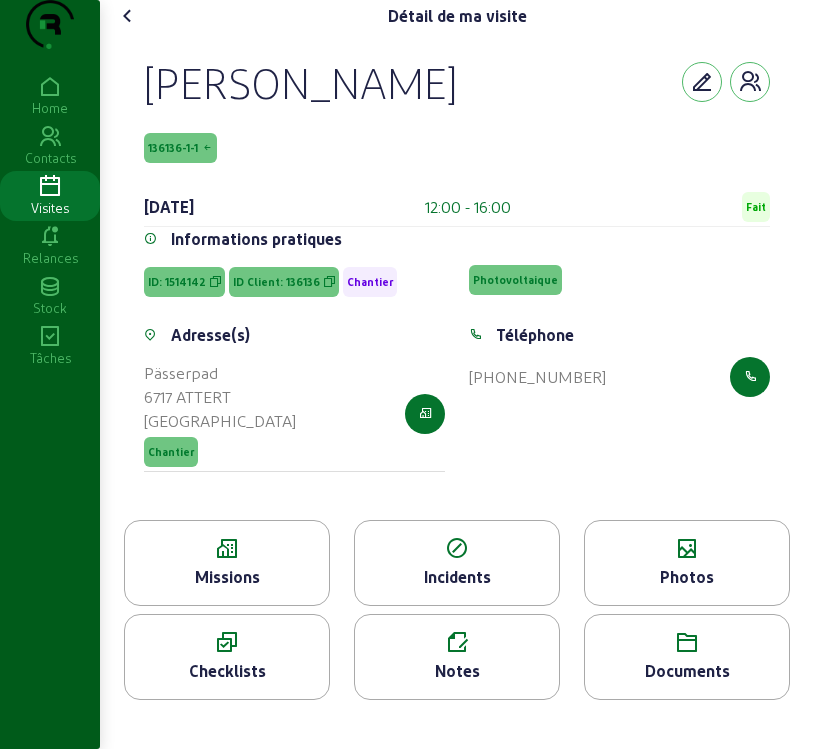 scroll, scrollTop: 7, scrollLeft: 0, axis: vertical 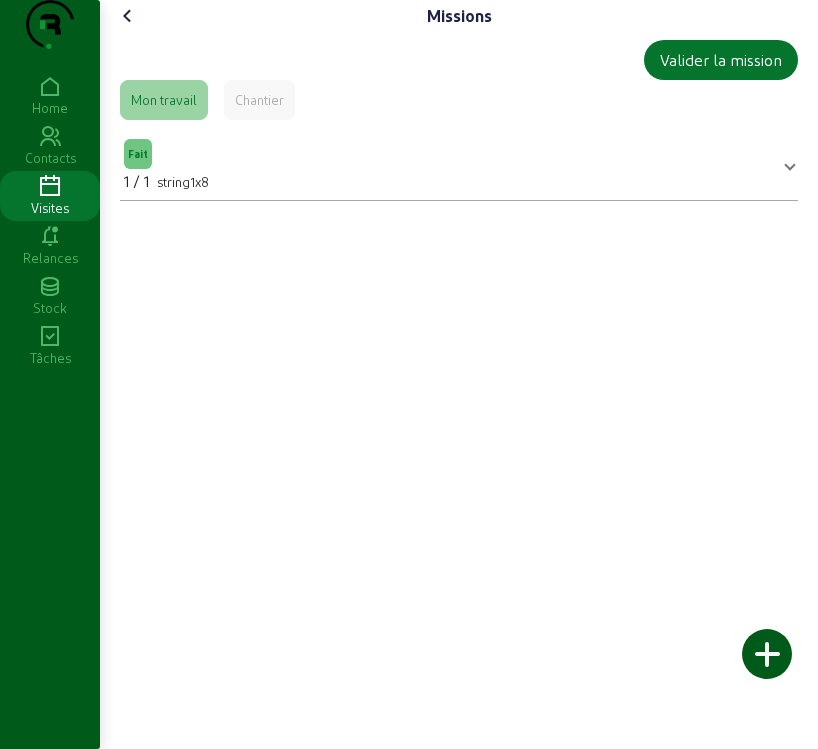 click on "Chantier" 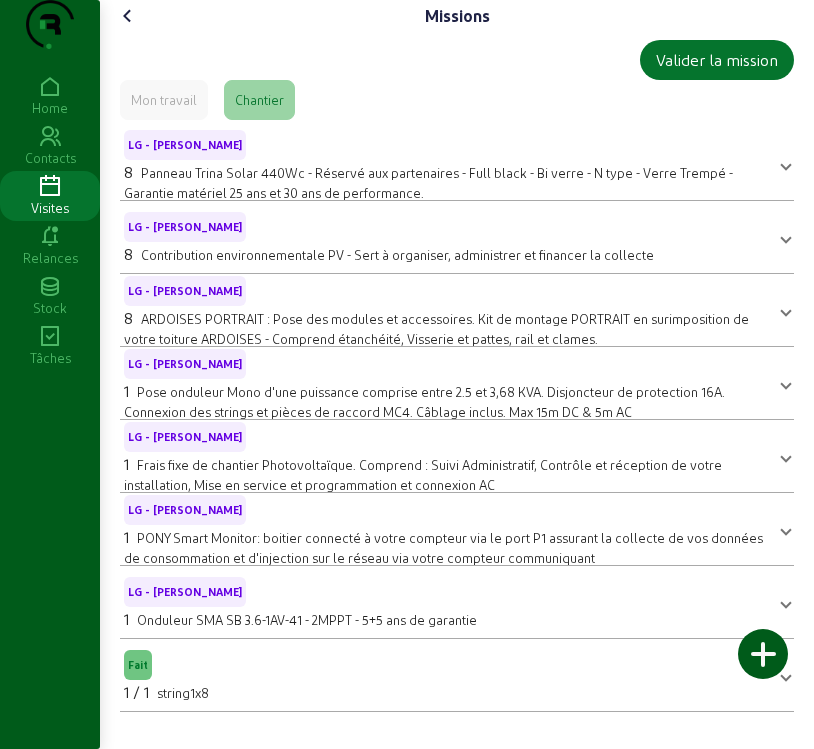 scroll, scrollTop: 19, scrollLeft: 0, axis: vertical 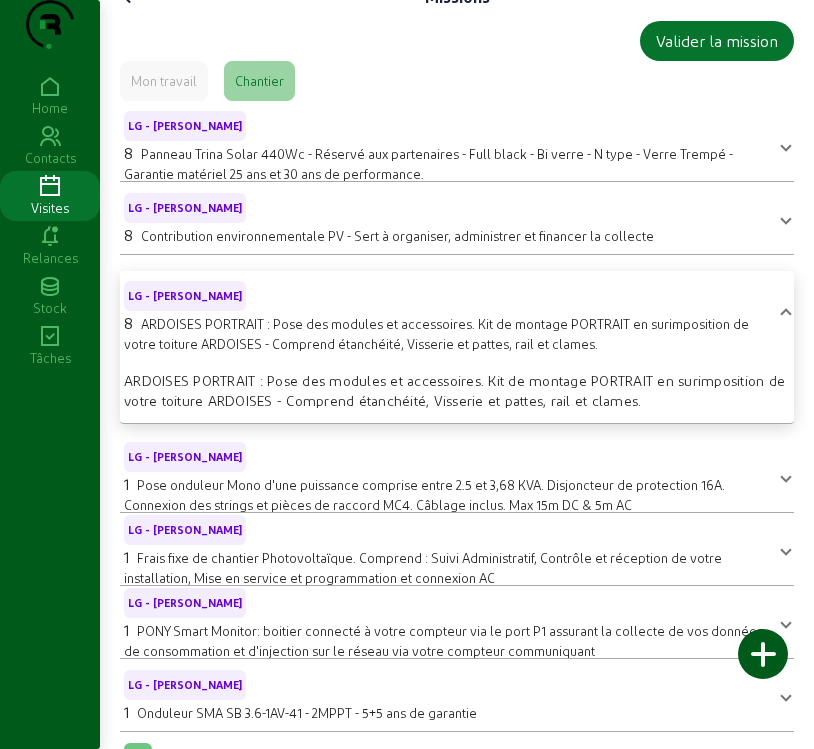 click on "Valider la mission   Mon travail   Chantier  LG - Luca - E 8 Panneau Trina Solar 440Wc - Réservé aux partenaires - Full black - Bi verre - N type - Verre Trempé - Garantie matériel 25 ans et 30 ans de performance. Panneau Trina Solar 440Wc - Réservé aux partenaires - Full black - Bi verre - N type - Verre Trempé - Garantie matériel 25 ans et 30 ans de performance. LG - Luca - E 8 Contribution environnementale PV - Sert à organiser, administrer et financer la collecte  Contribution environnementale PV - Sert à organiser, administrer et financer la collecte  LG - Luca - E 8 ARDOISES PORTRAIT : Pose des modules et accessoires. Kit de montage PORTRAIT en surimposition de votre toiture ARDOISES - Comprend étanchéité, Visserie et pattes, rail et clames.  ARDOISES PORTRAIT : Pose des modules et accessoires. Kit de montage PORTRAIT en surimposition de votre toiture ARDOISES - Comprend étanchéité, Visserie et pattes, rail et clames.  LG - Luca - E 1 LG - Luca - E 1 LG - Luca - E 1 LG - Luca - E 1 Fait" 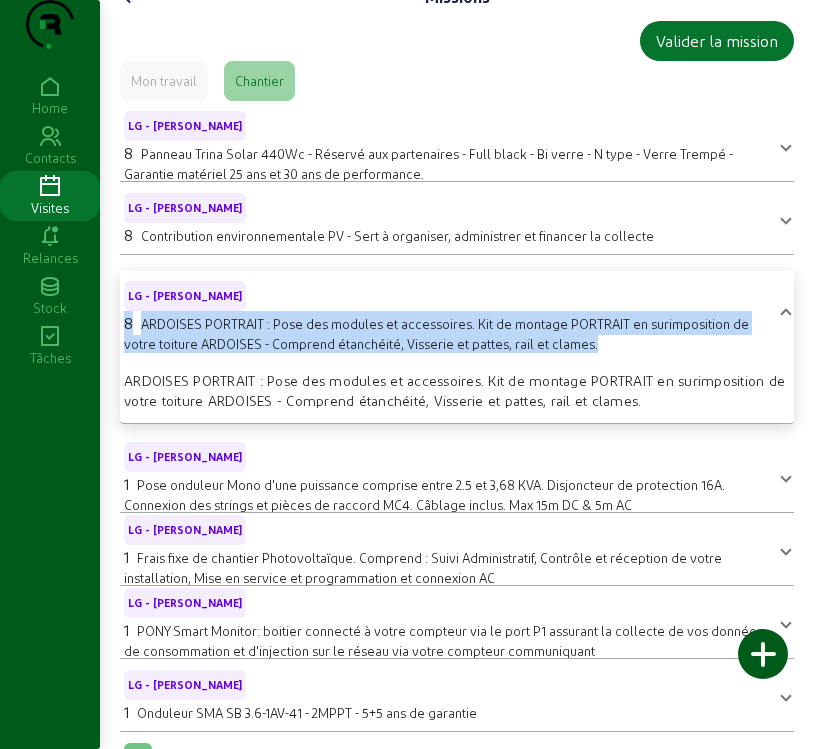 drag, startPoint x: 122, startPoint y: 354, endPoint x: 619, endPoint y: 385, distance: 497.96585 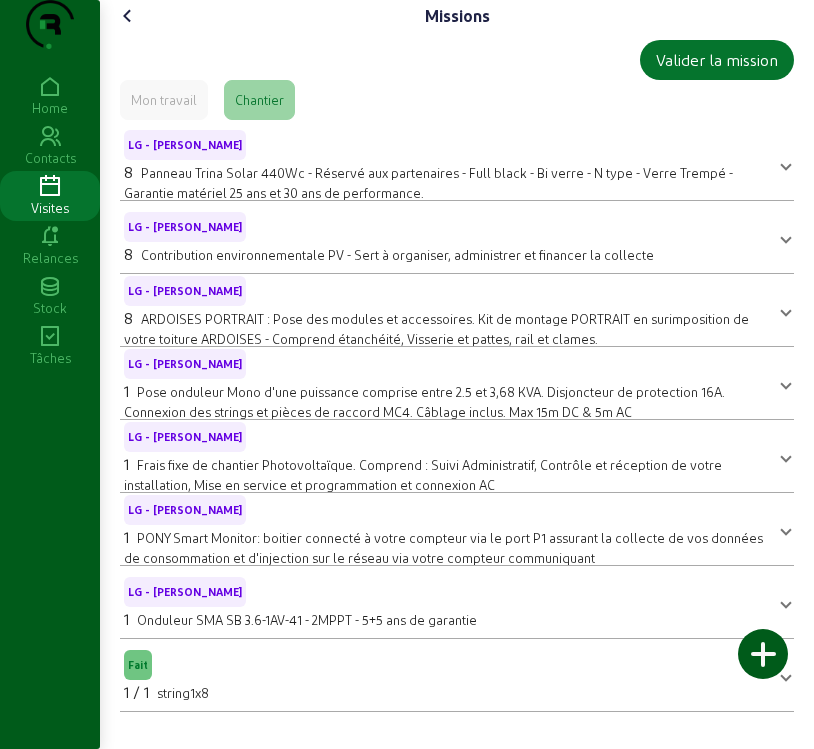 click on "LG - [PERSON_NAME]" at bounding box center [445, 289] 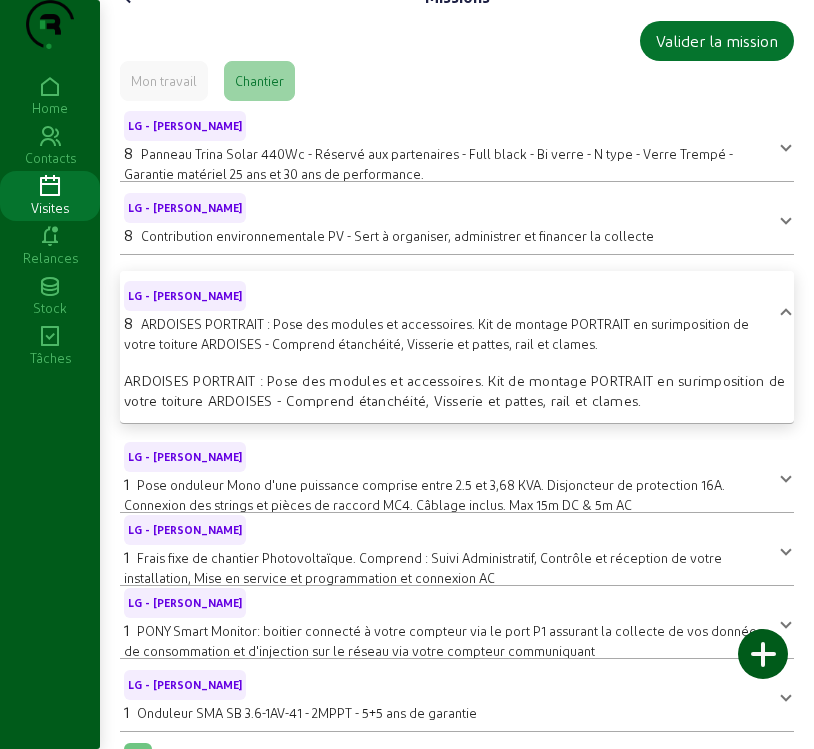 click on "LG - Luca - E 8 ARDOISES PORTRAIT : Pose des modules et accessoires. Kit de montage PORTRAIT en surimposition de votre toiture ARDOISES - Comprend étanchéité, Visserie et pattes, rail et clames." at bounding box center [457, 315] 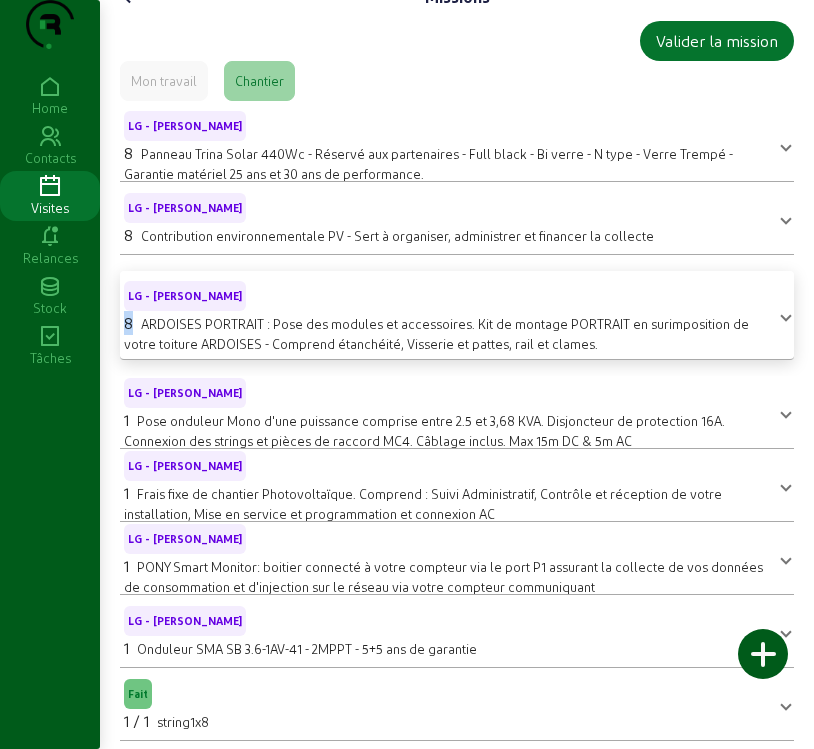 click on "8 ARDOISES PORTRAIT : Pose des modules et accessoires. Kit de montage PORTRAIT en surimposition de votre toiture ARDOISES - Comprend étanchéité, Visserie et pattes, rail et clames." at bounding box center (445, 332) 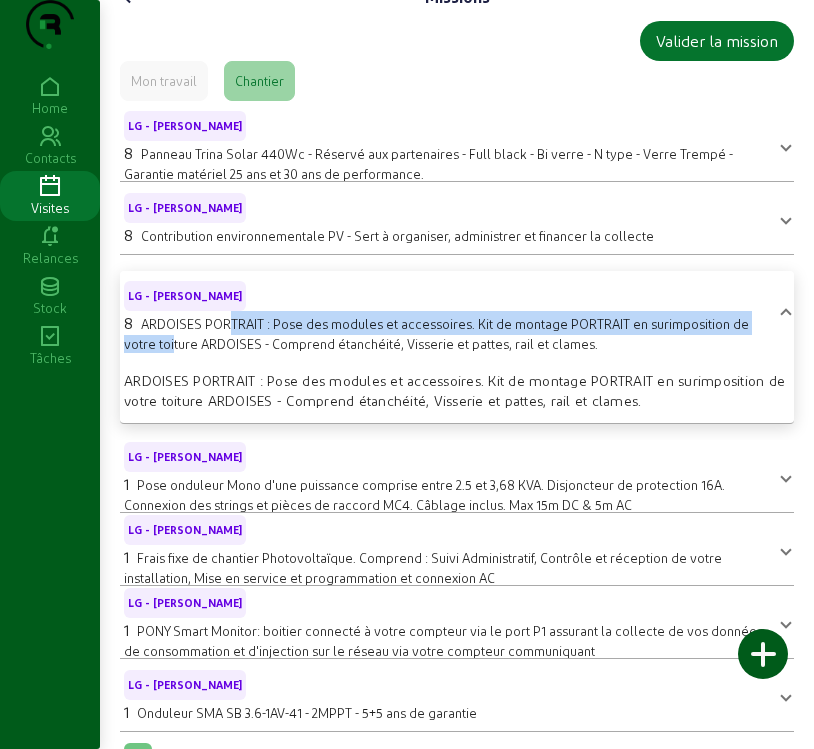 drag, startPoint x: 175, startPoint y: 366, endPoint x: 240, endPoint y: 367, distance: 65.00769 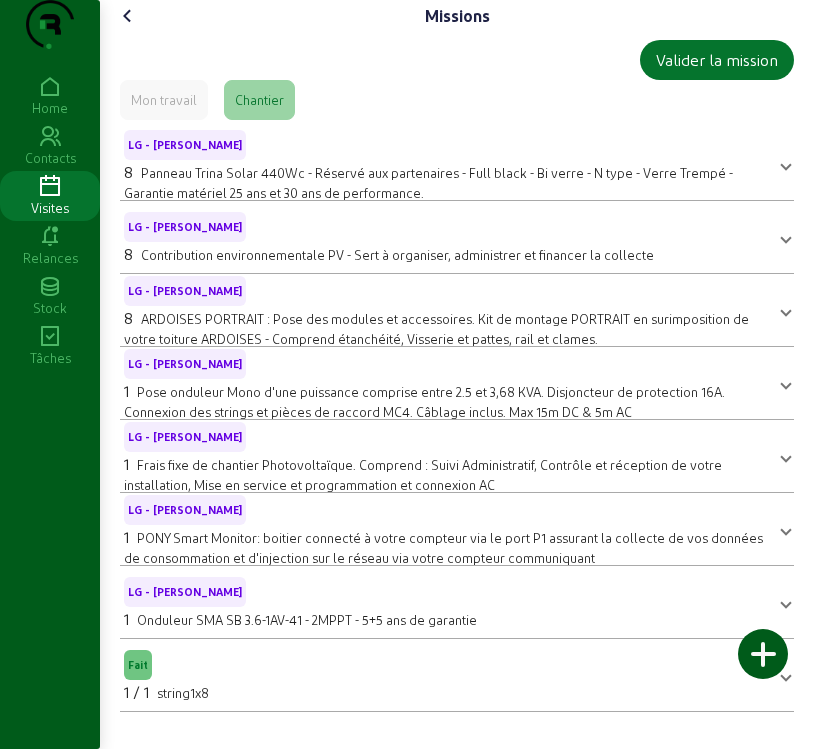 click on "LG - [PERSON_NAME]" at bounding box center [445, 362] 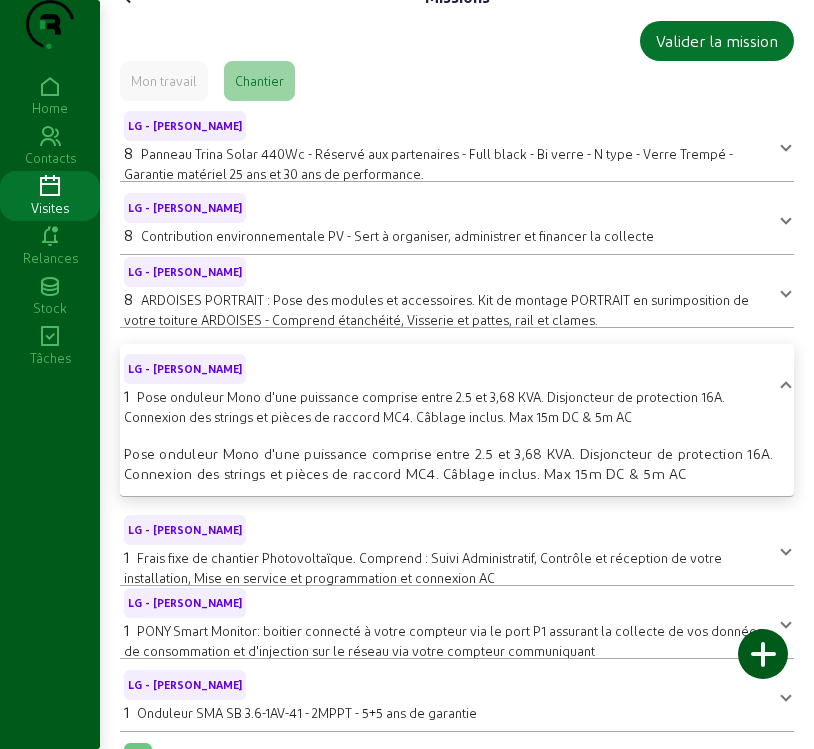click on "LG - [PERSON_NAME]" at bounding box center (445, 270) 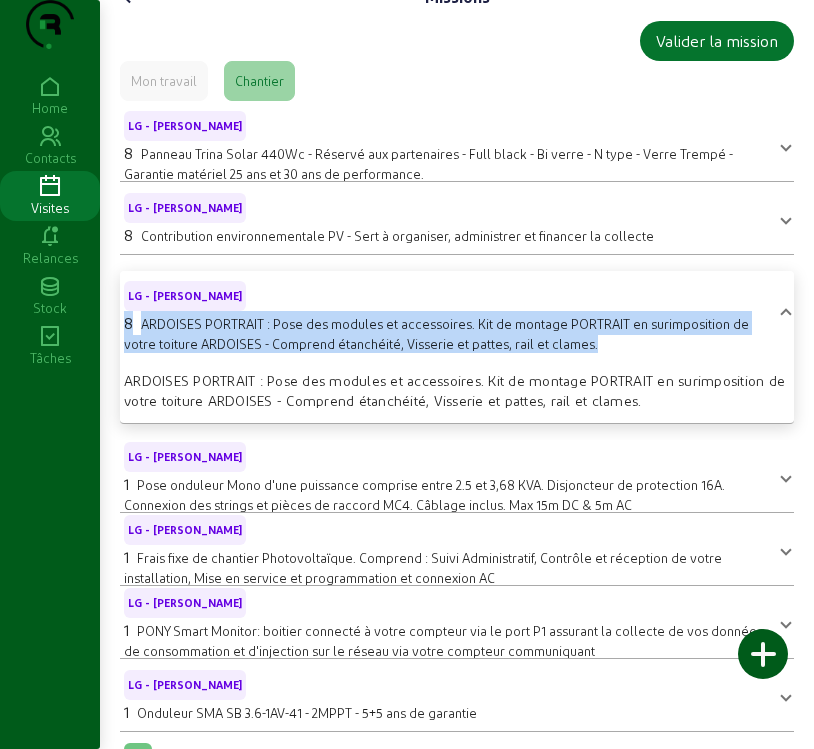 drag, startPoint x: 124, startPoint y: 357, endPoint x: 621, endPoint y: 381, distance: 497.57913 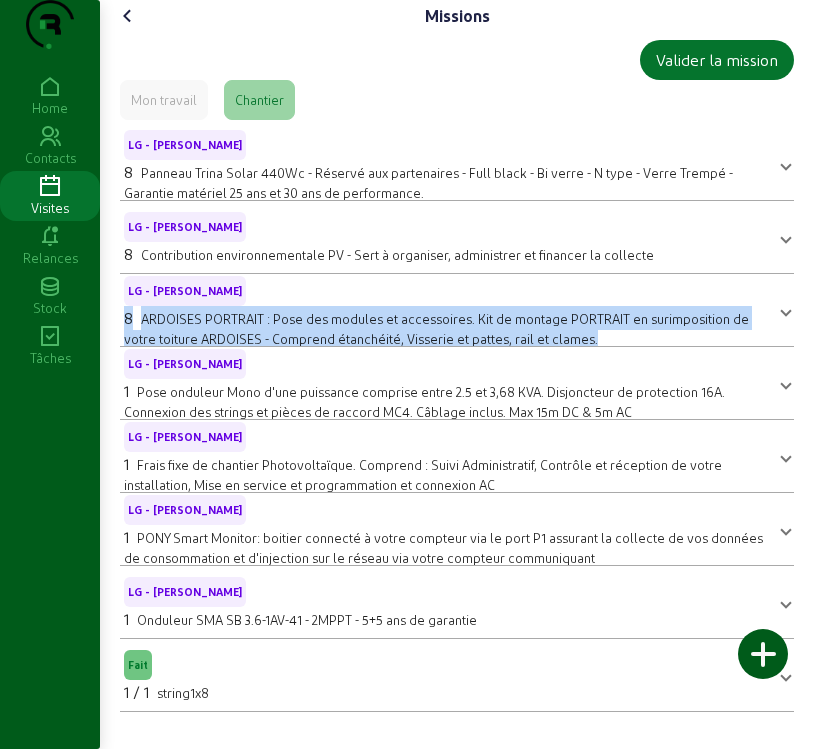 copy on "8 ARDOISES PORTRAIT : Pose des modules et accessoires. Kit de montage PORTRAIT en surimposition de votre toiture ARDOISES - Comprend étanchéité, Visserie et pattes, rail et clames." 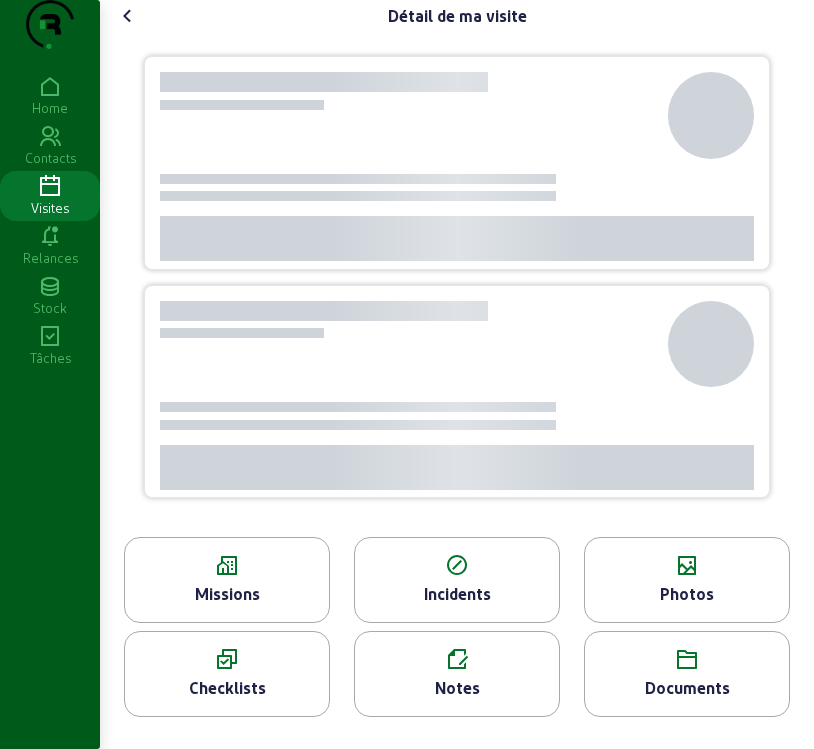 scroll, scrollTop: 0, scrollLeft: 0, axis: both 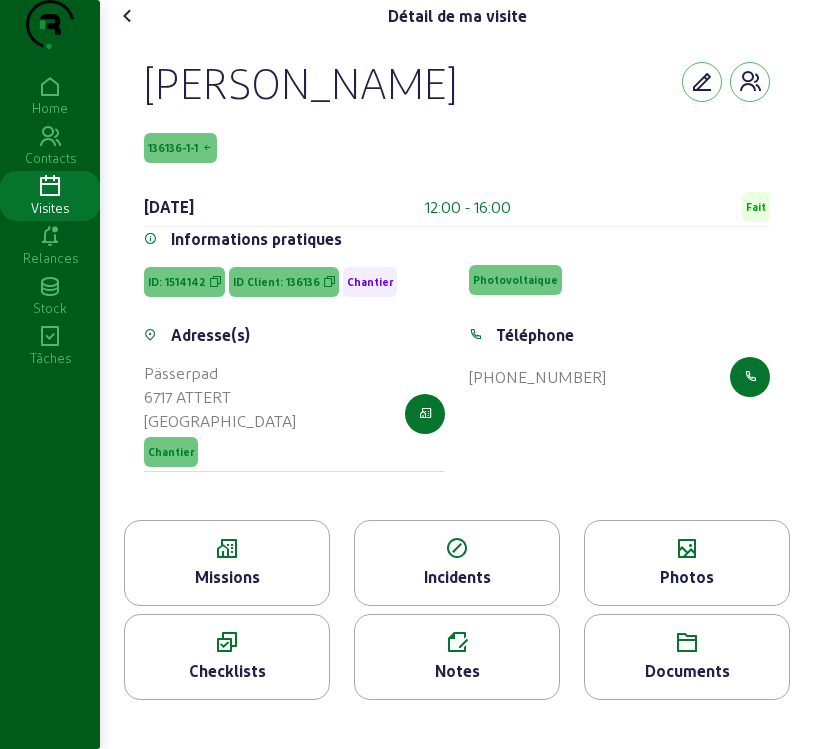 click on "Notes" 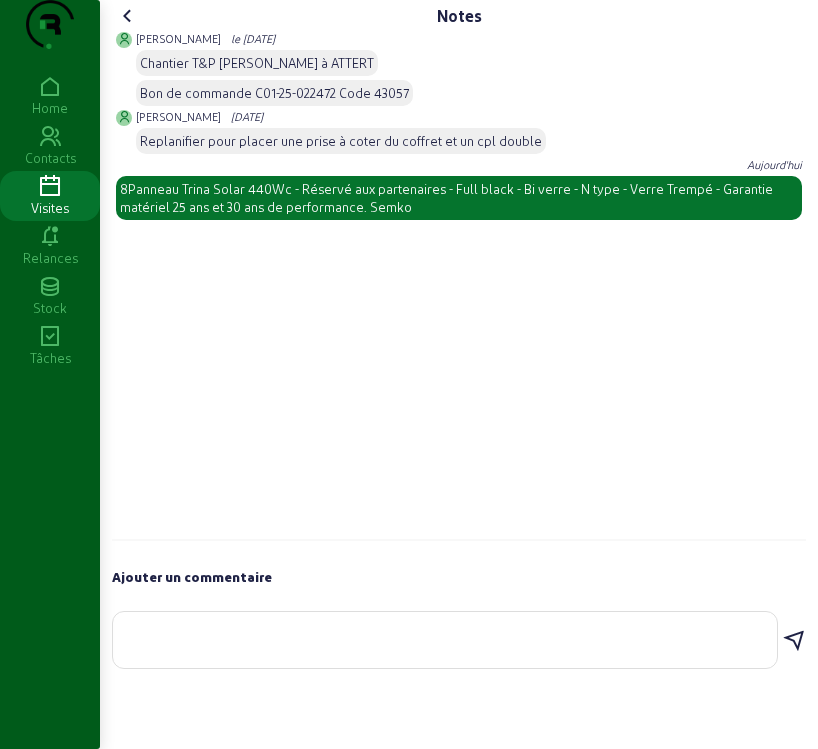 click at bounding box center (445, 636) 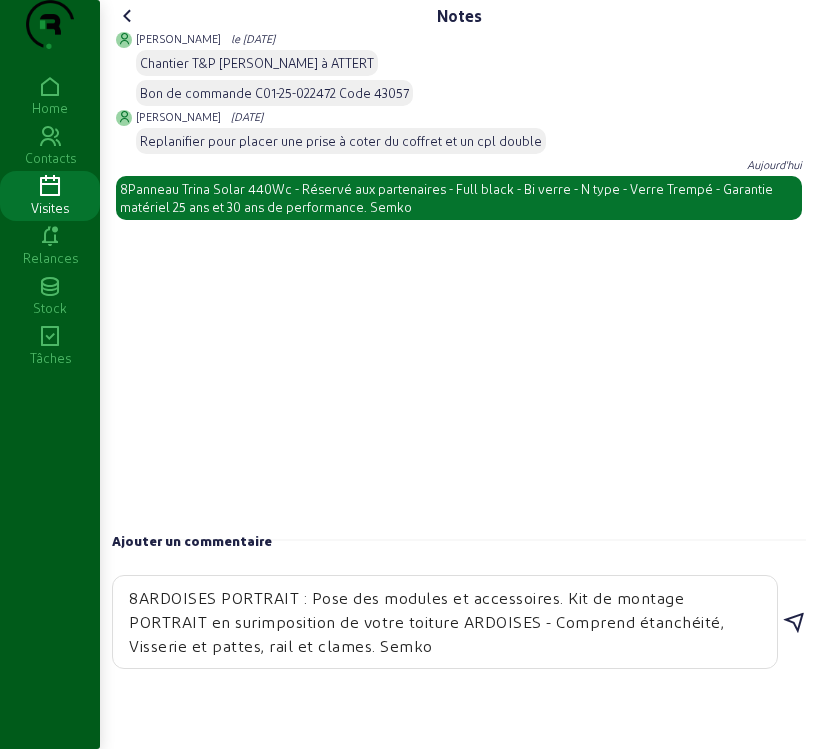 type on "8ARDOISES PORTRAIT : Pose des modules et accessoires. Kit de montage PORTRAIT en surimposition de votre toiture ARDOISES - Comprend étanchéité, Visserie et pattes, rail et clames. Semko" 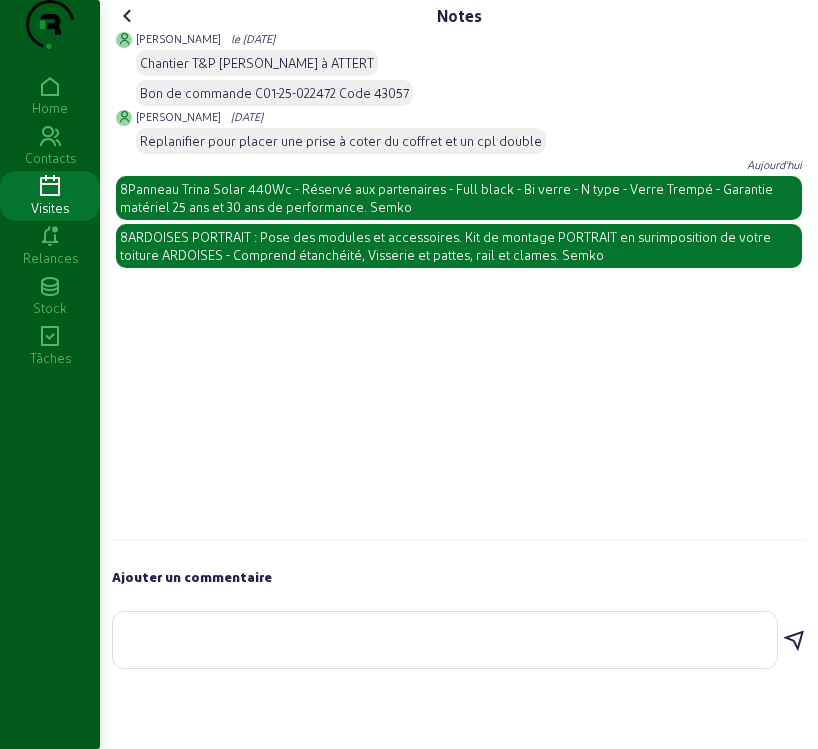 click 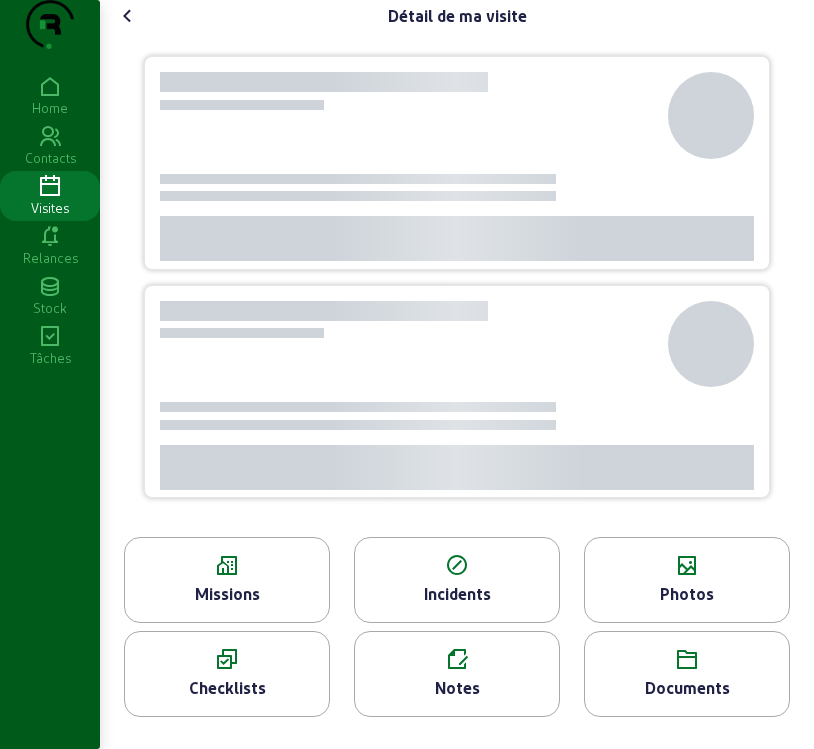 click on "Documents" 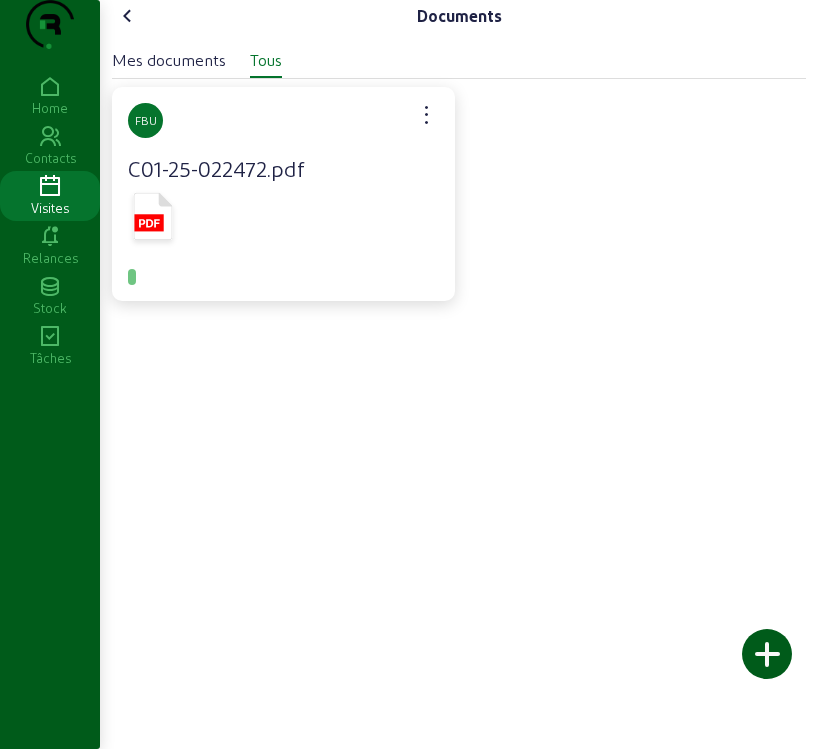 click 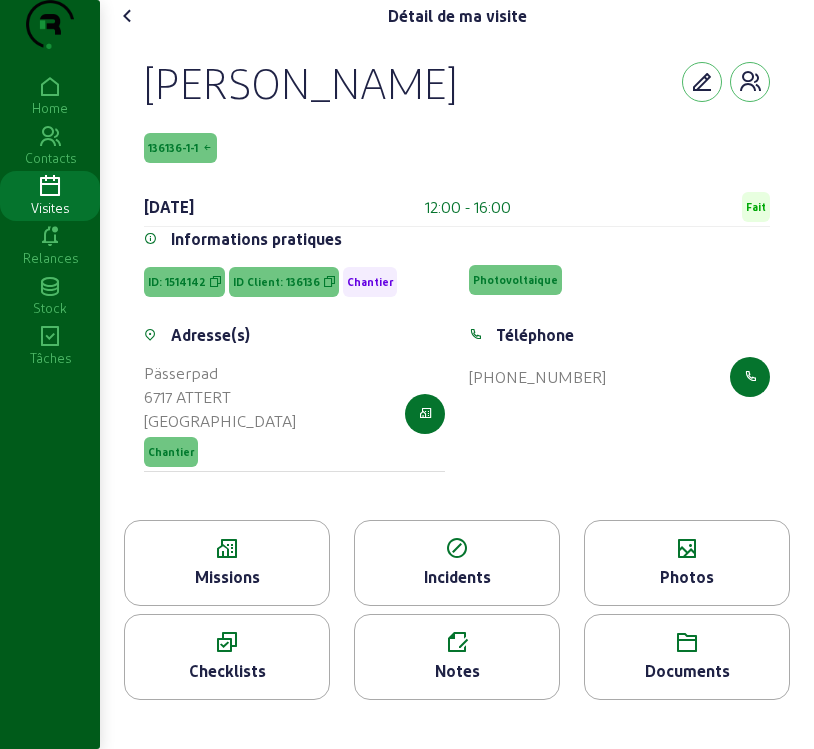 click on "Photos" 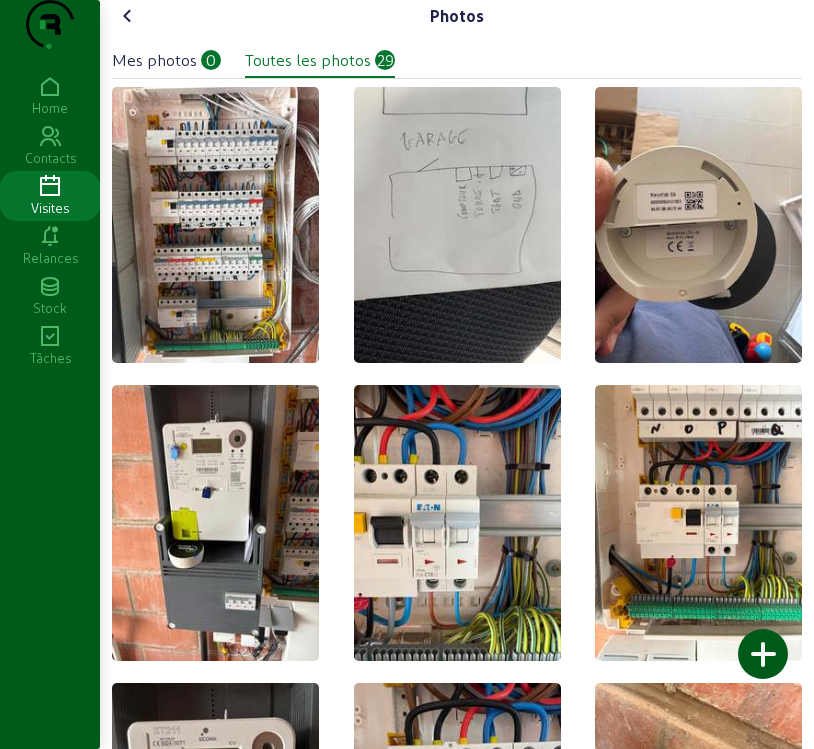 click on "Mes photos" 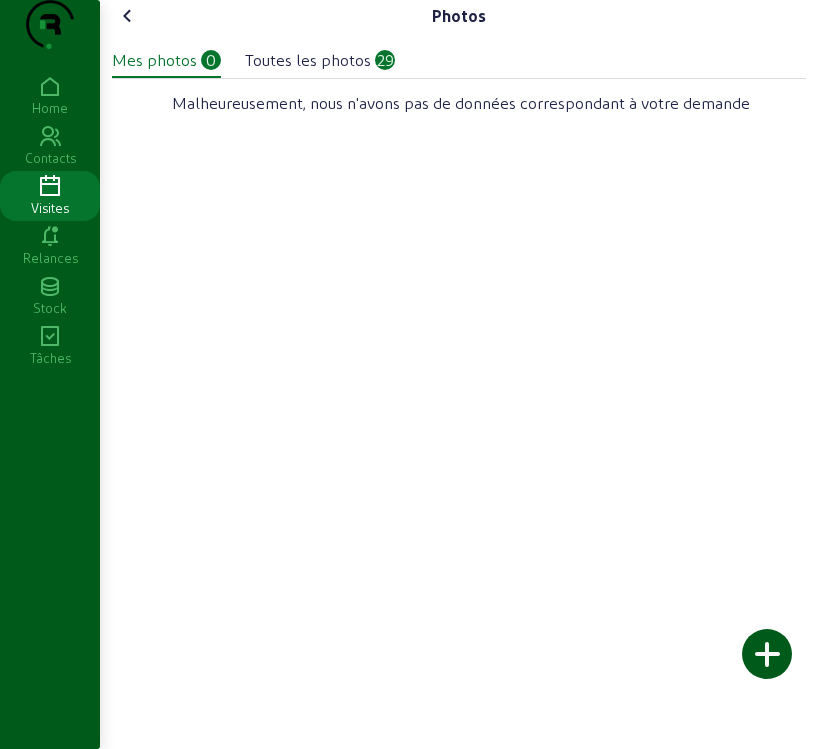 click 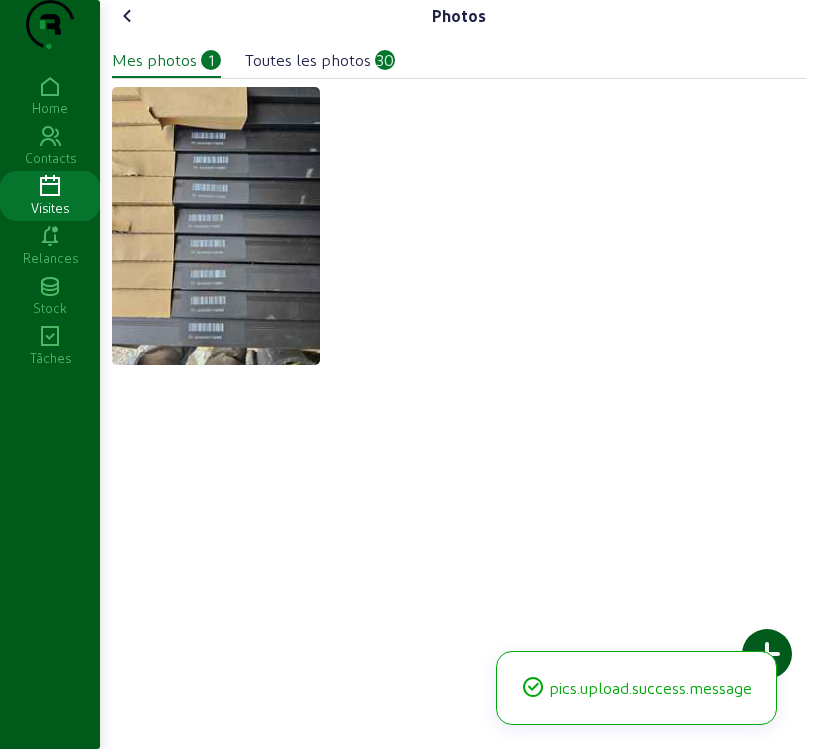 click 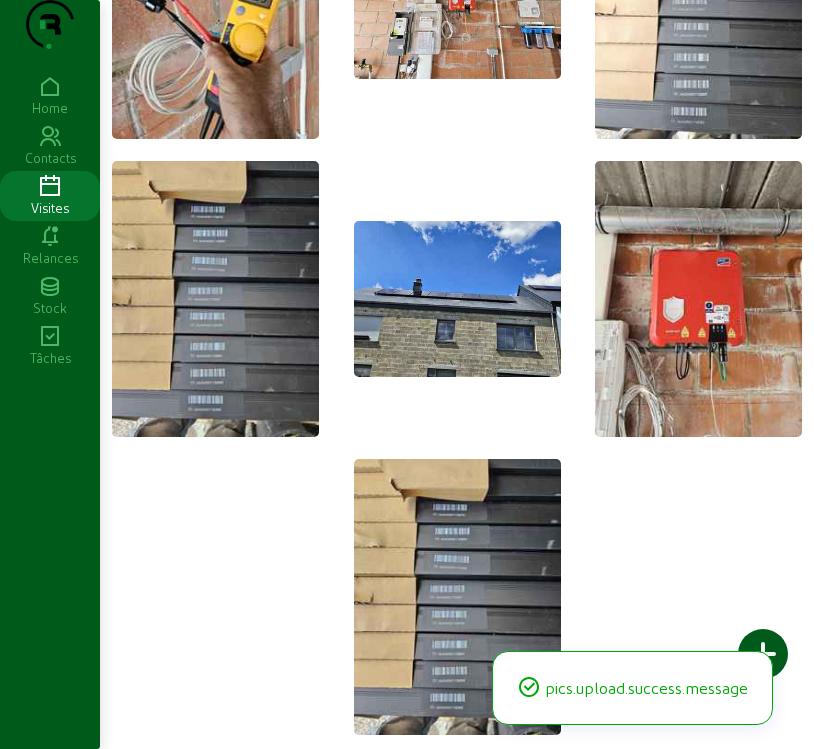 scroll, scrollTop: 549, scrollLeft: 0, axis: vertical 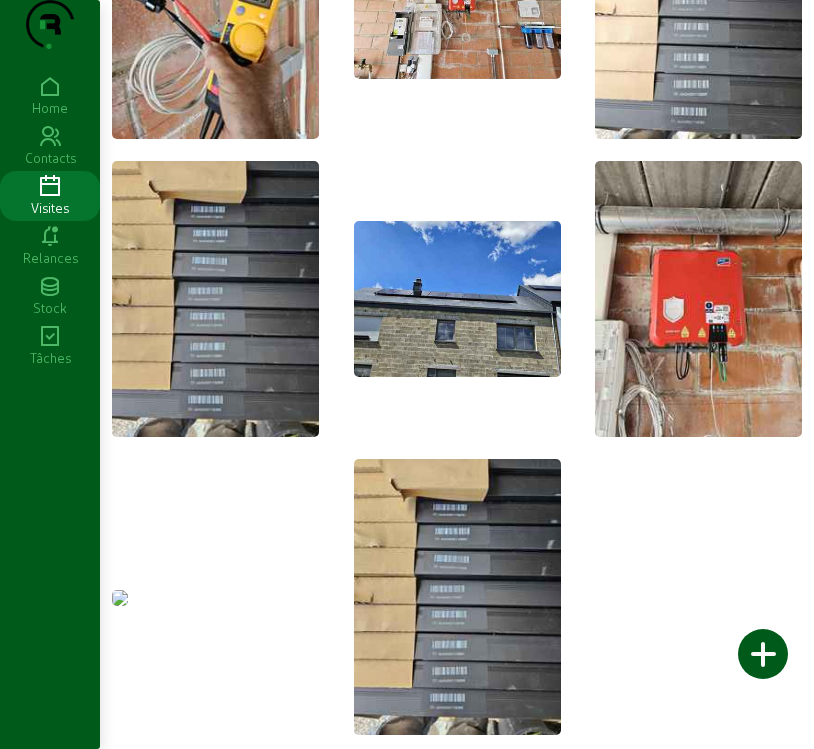click 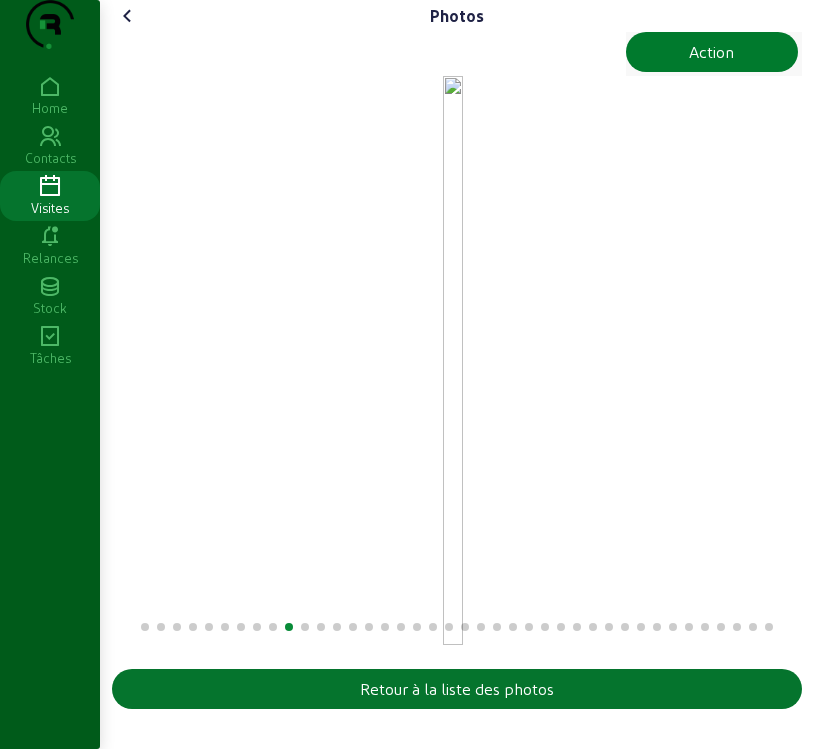 click on "Action" 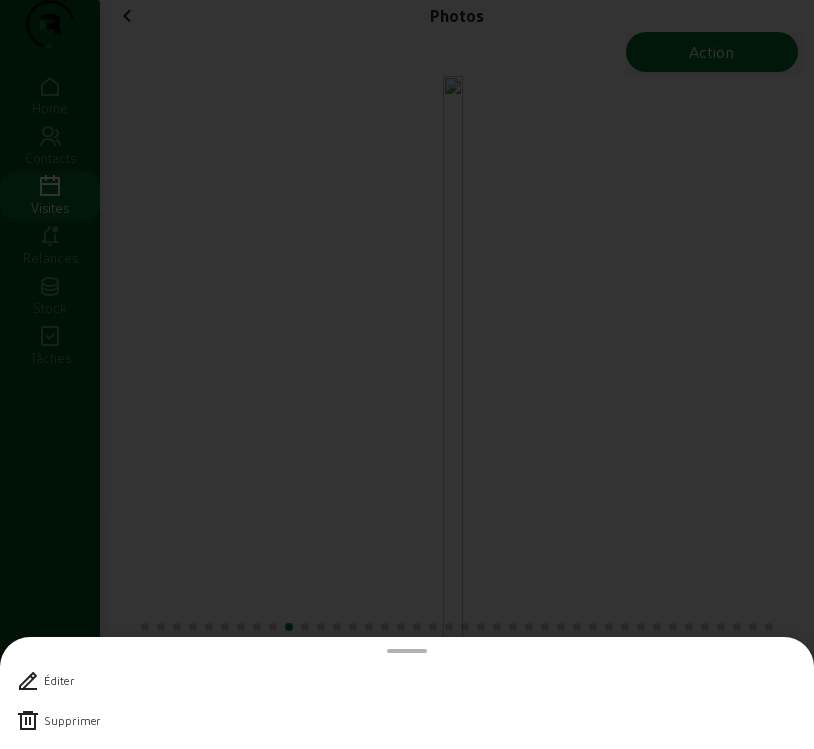 click at bounding box center (28, 721) 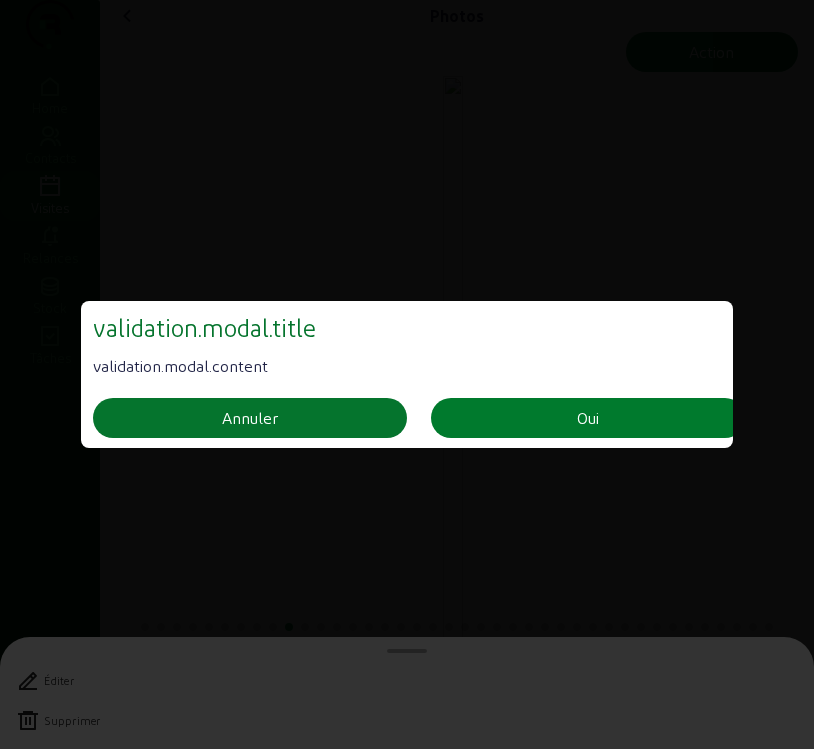 click on "Oui" at bounding box center [588, 418] 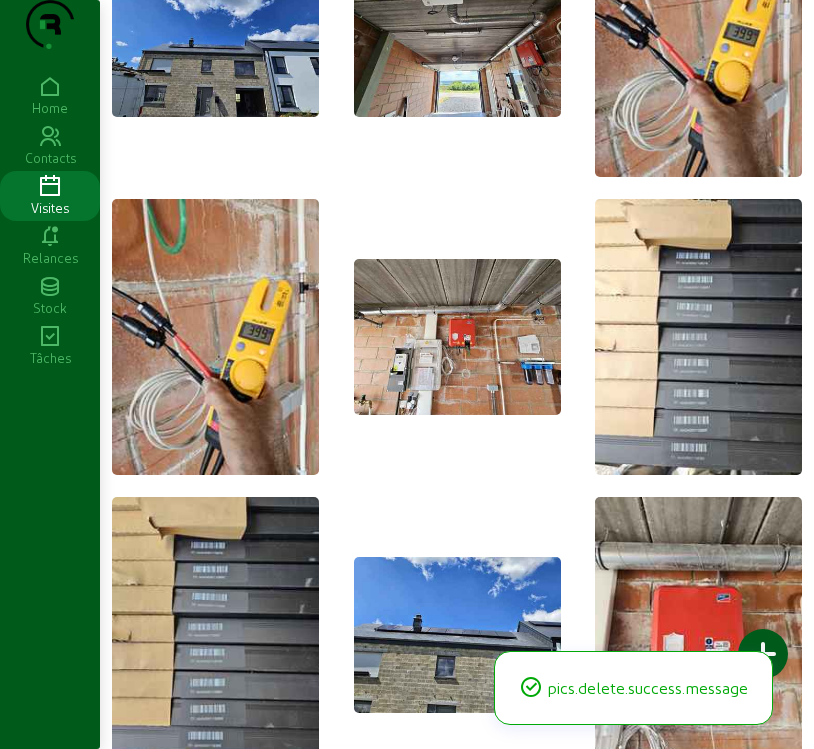 scroll, scrollTop: 400, scrollLeft: 0, axis: vertical 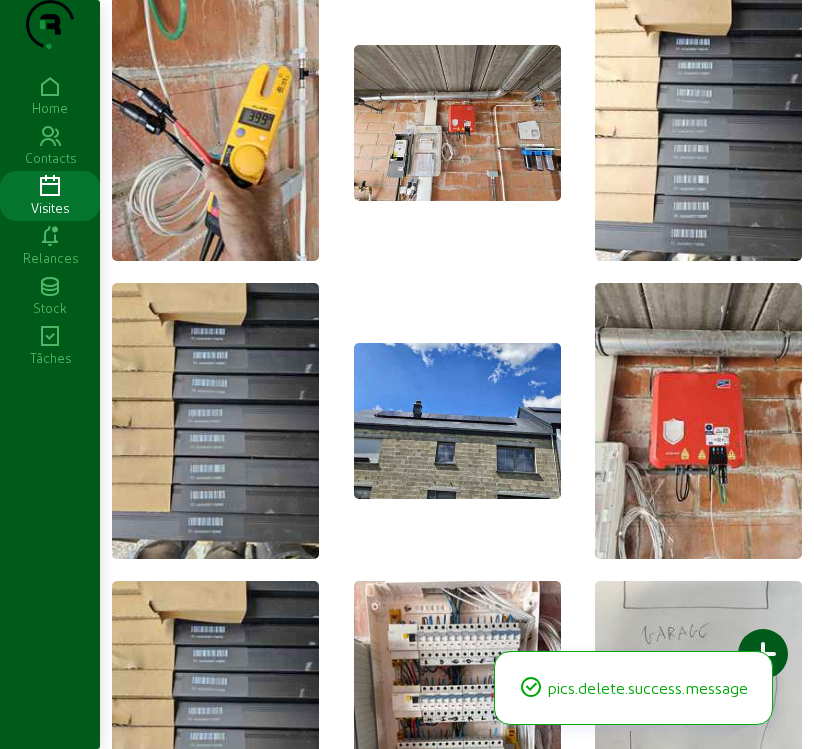 click 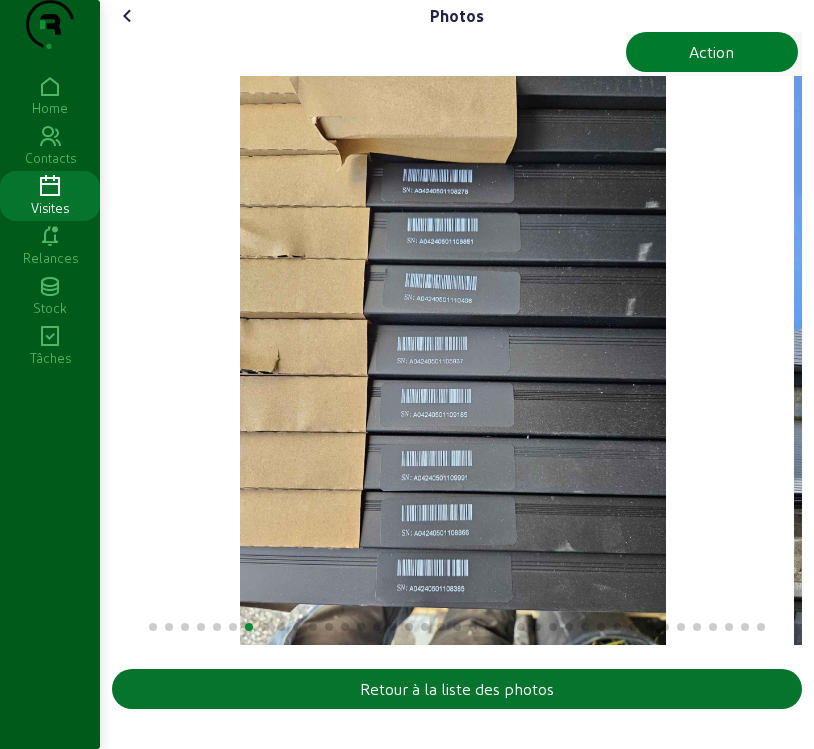click on "Action" 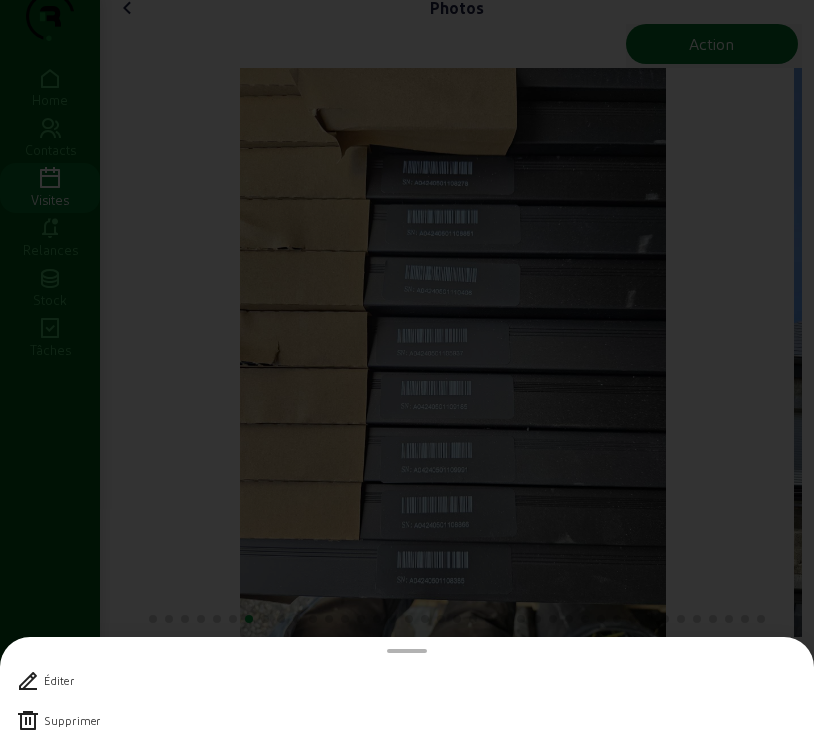 scroll, scrollTop: 0, scrollLeft: 0, axis: both 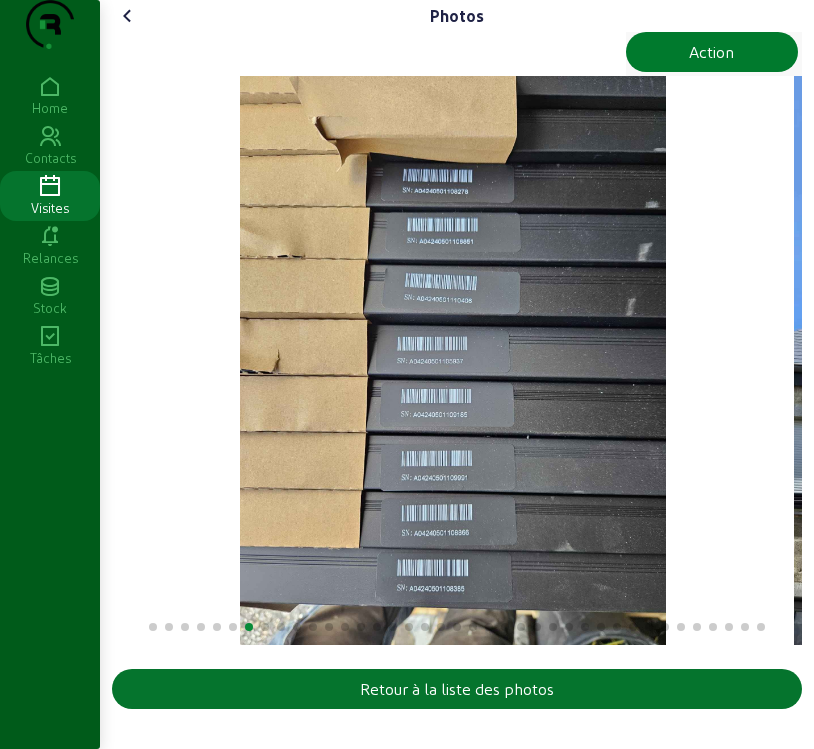 click on "Action" 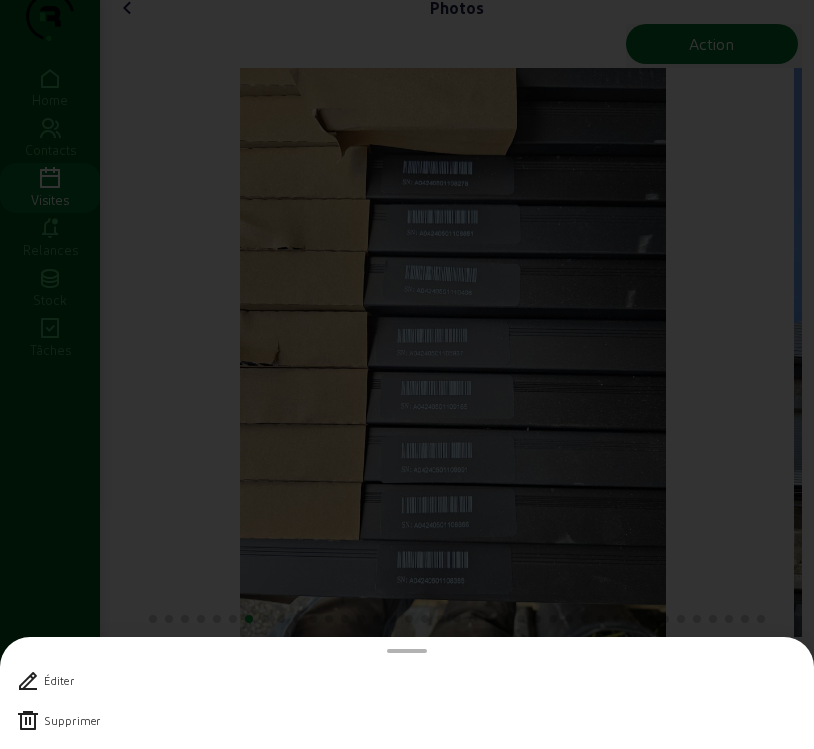 scroll, scrollTop: 0, scrollLeft: 0, axis: both 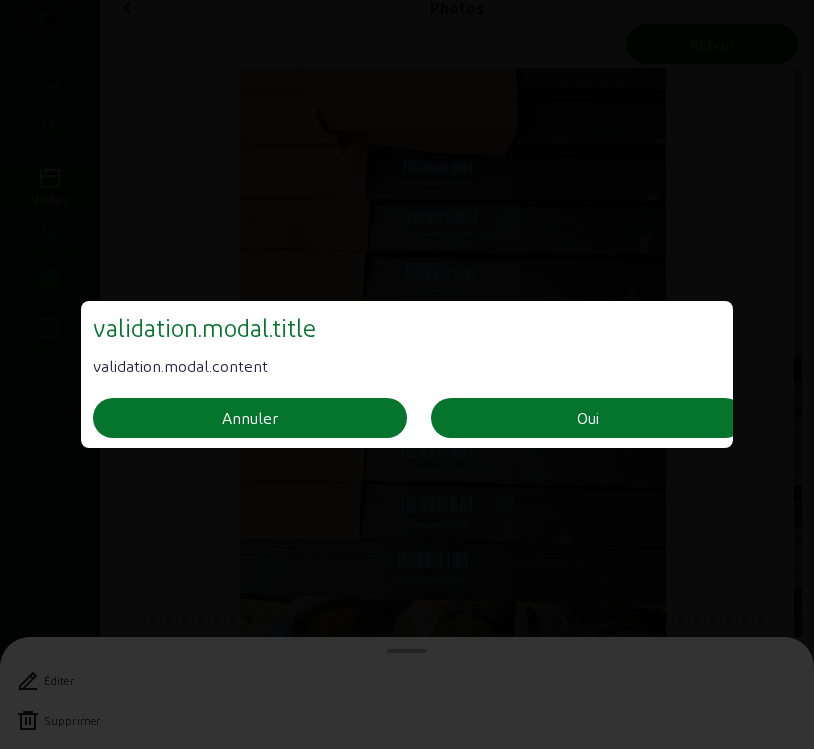 click at bounding box center (407, 374) 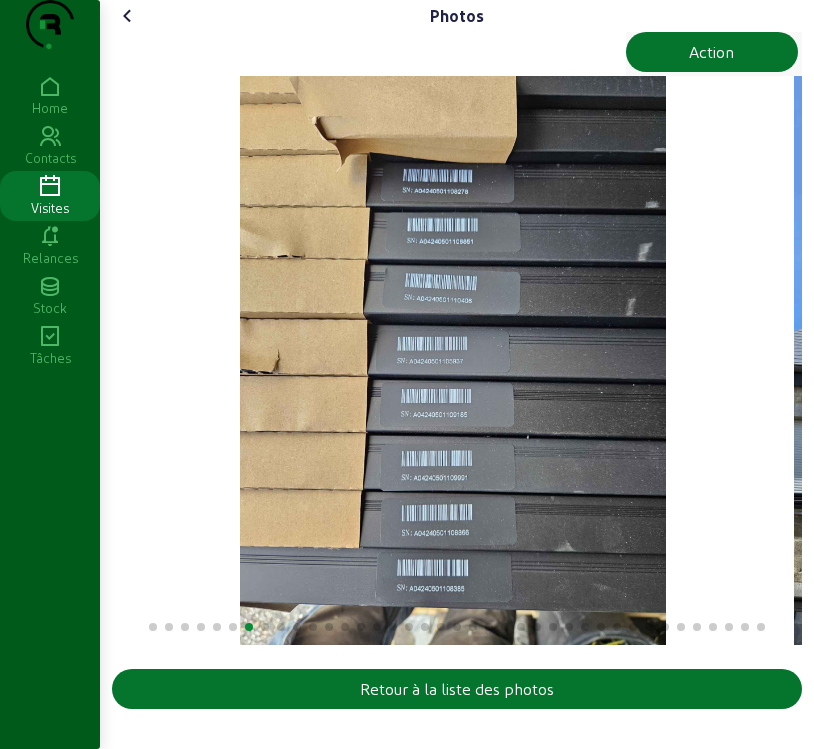 scroll, scrollTop: 8, scrollLeft: 0, axis: vertical 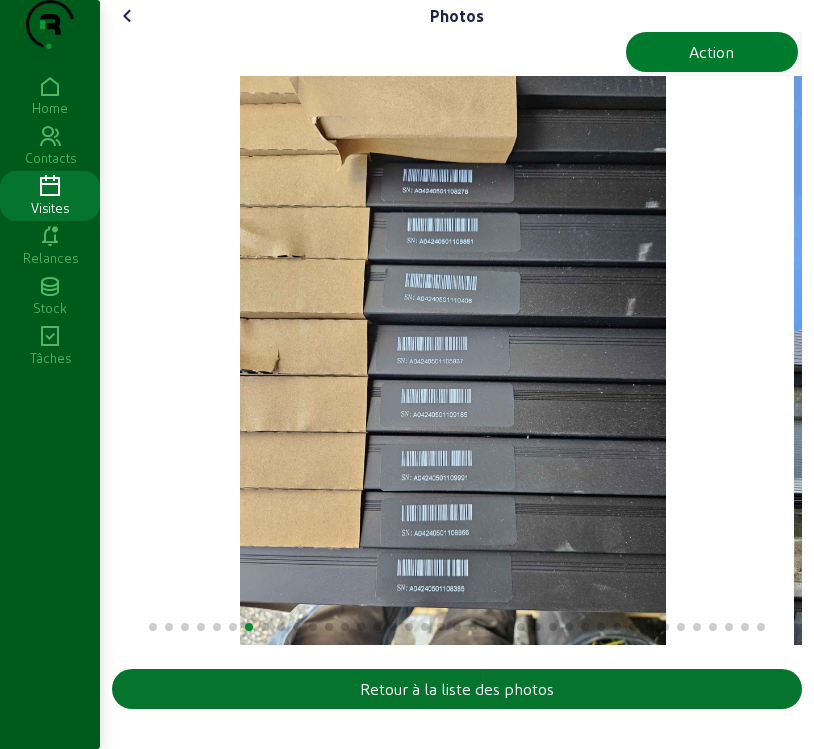 click on "Action" 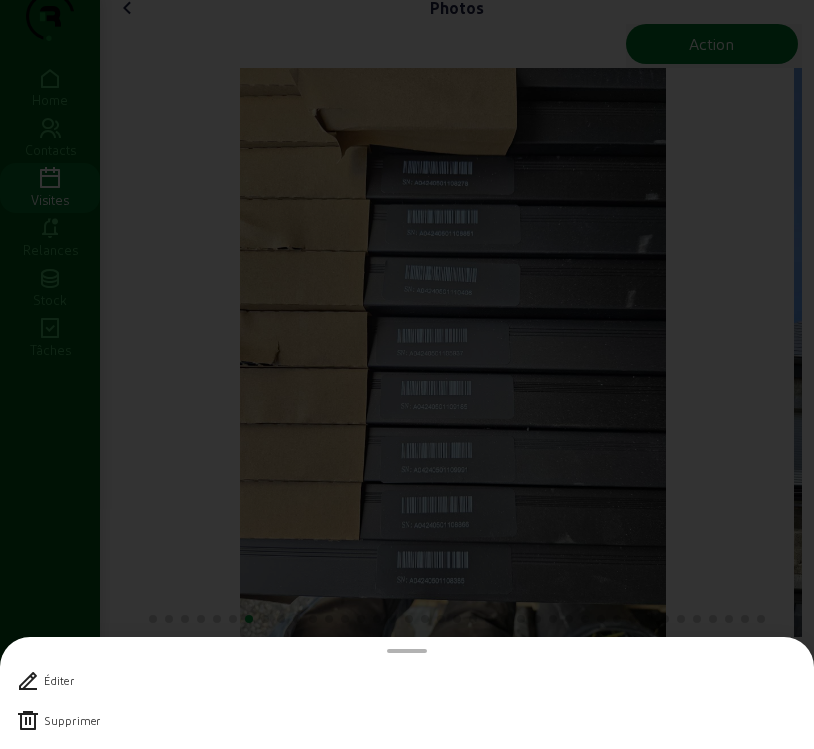 scroll, scrollTop: 0, scrollLeft: 0, axis: both 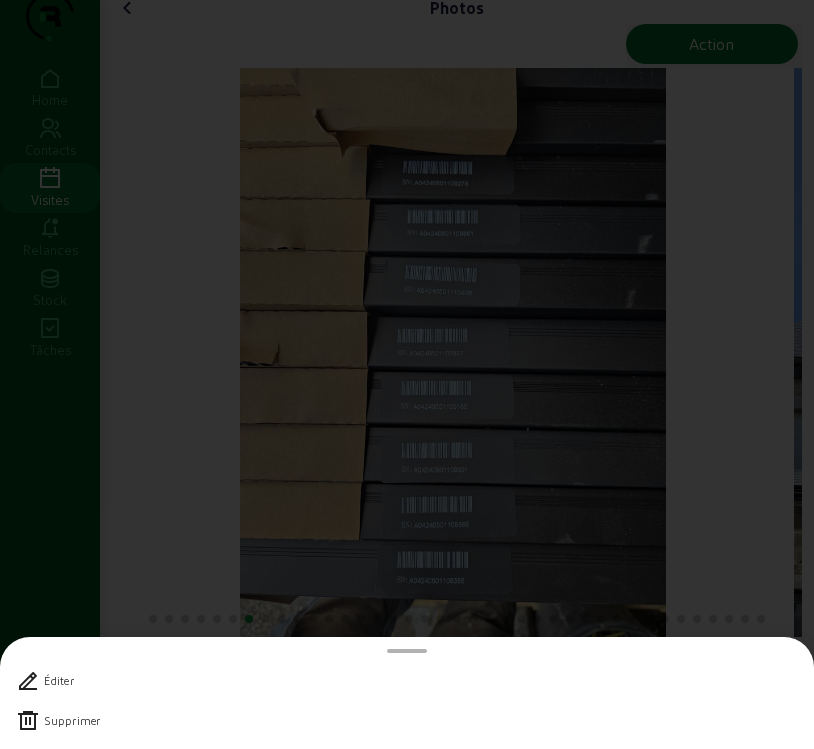 click at bounding box center [28, 721] 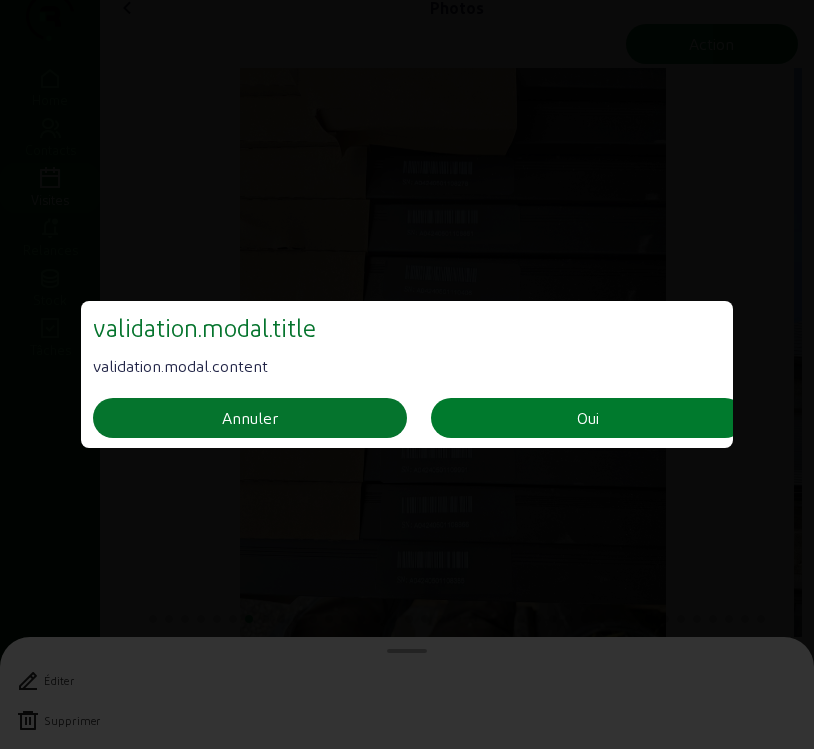 click on "Oui" at bounding box center [588, 418] 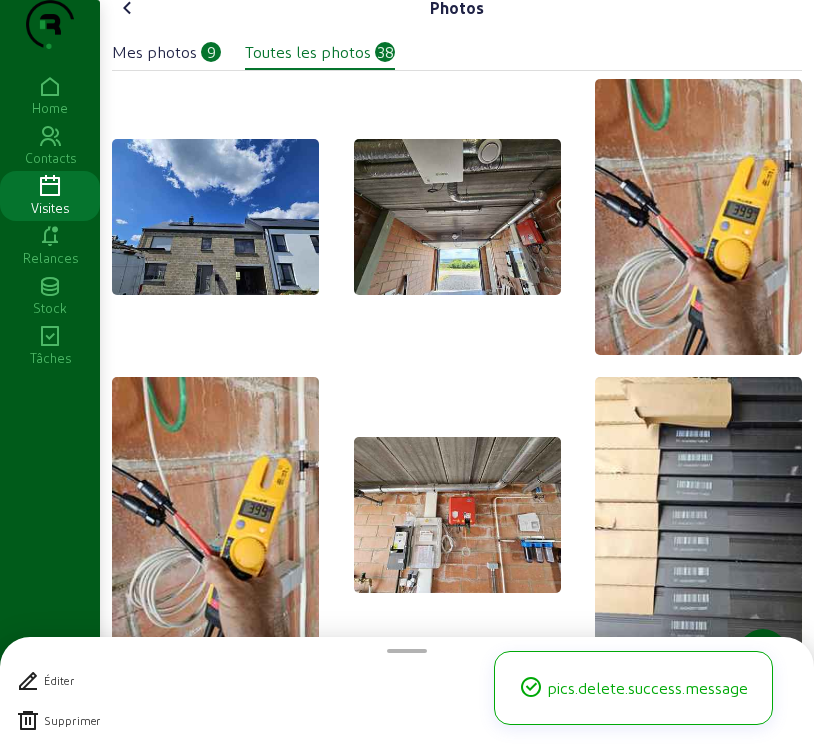 scroll, scrollTop: 8, scrollLeft: 0, axis: vertical 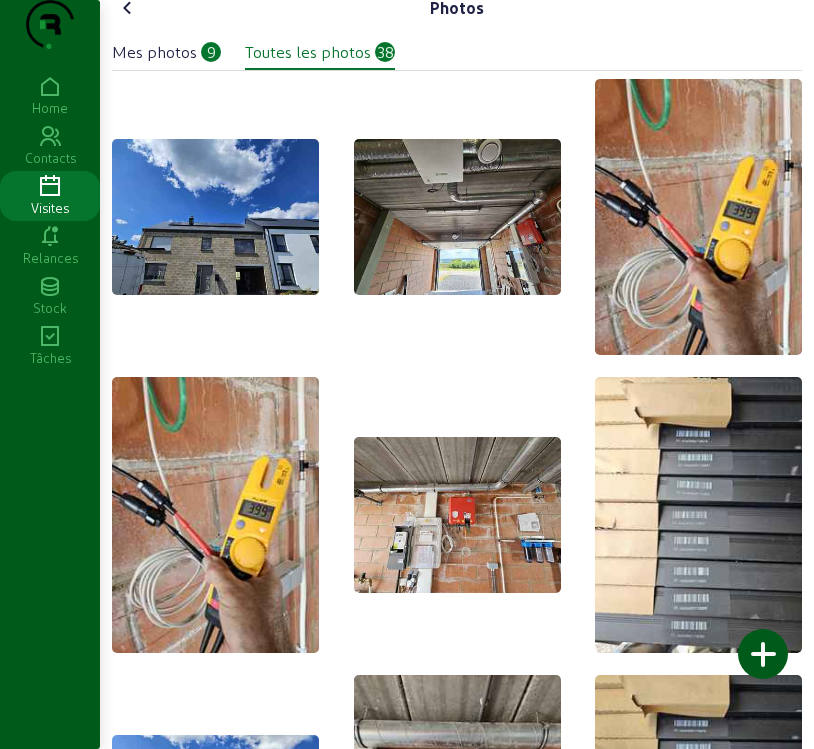 click 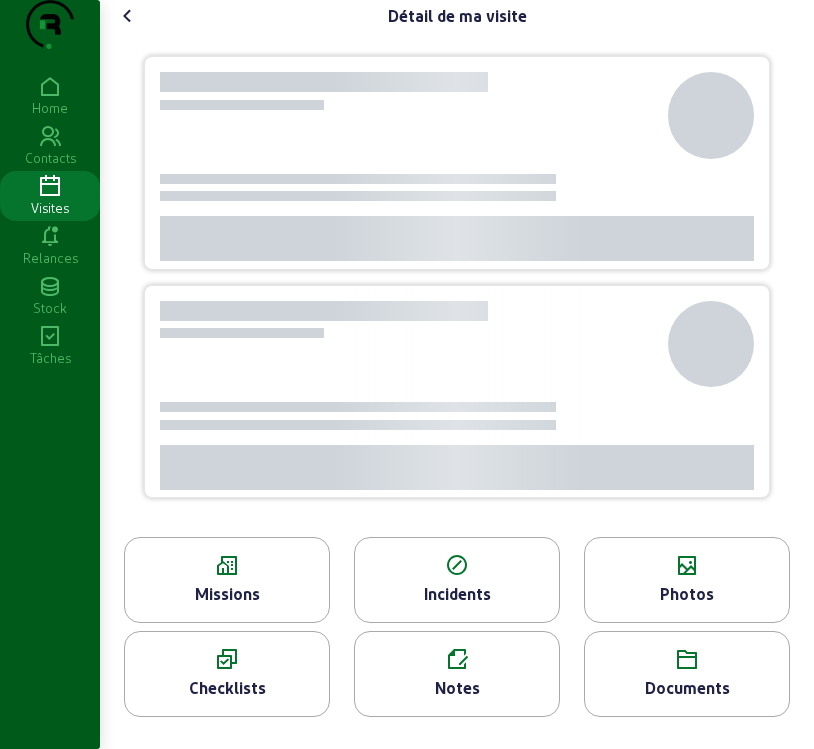 scroll, scrollTop: 0, scrollLeft: 0, axis: both 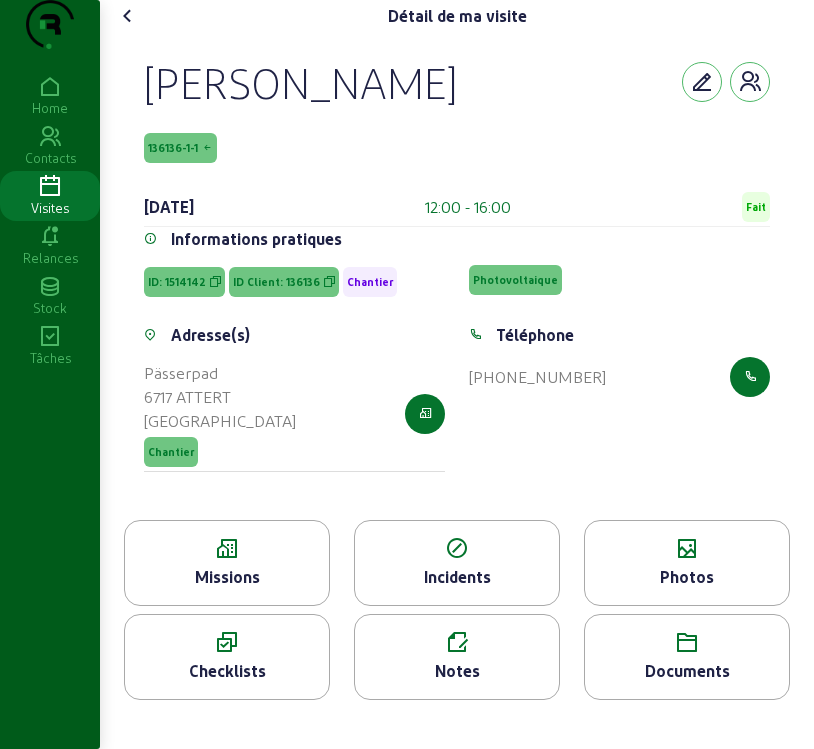 click 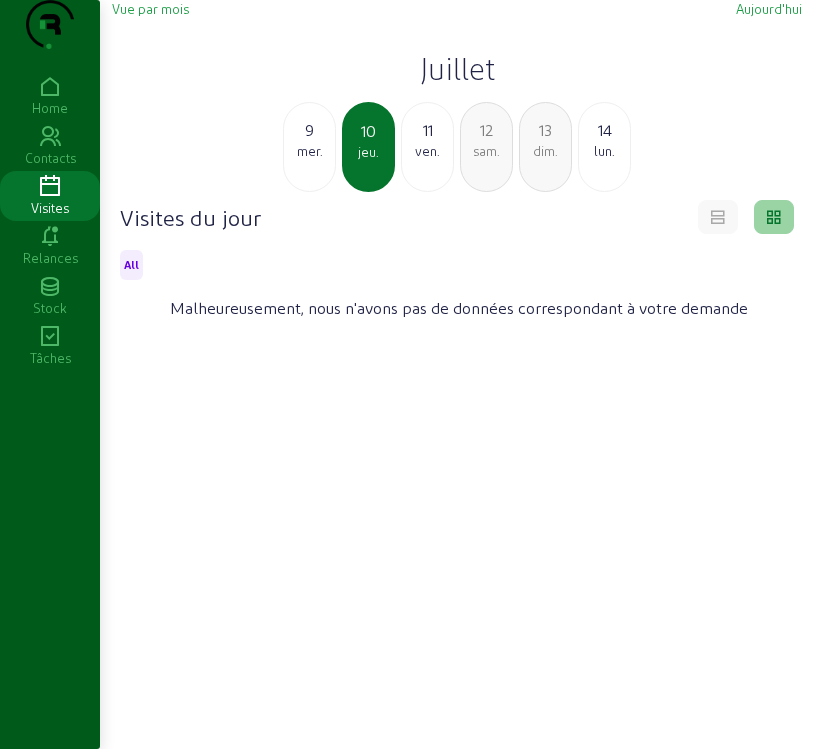 click on "Vue par mois" 